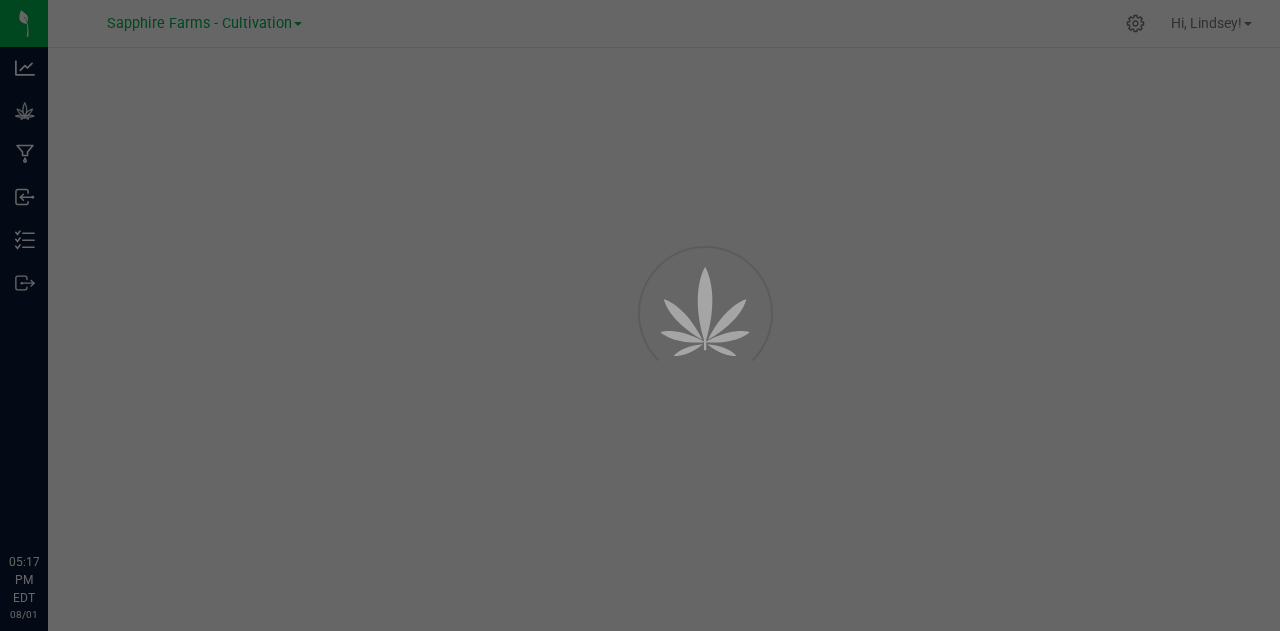 scroll, scrollTop: 0, scrollLeft: 0, axis: both 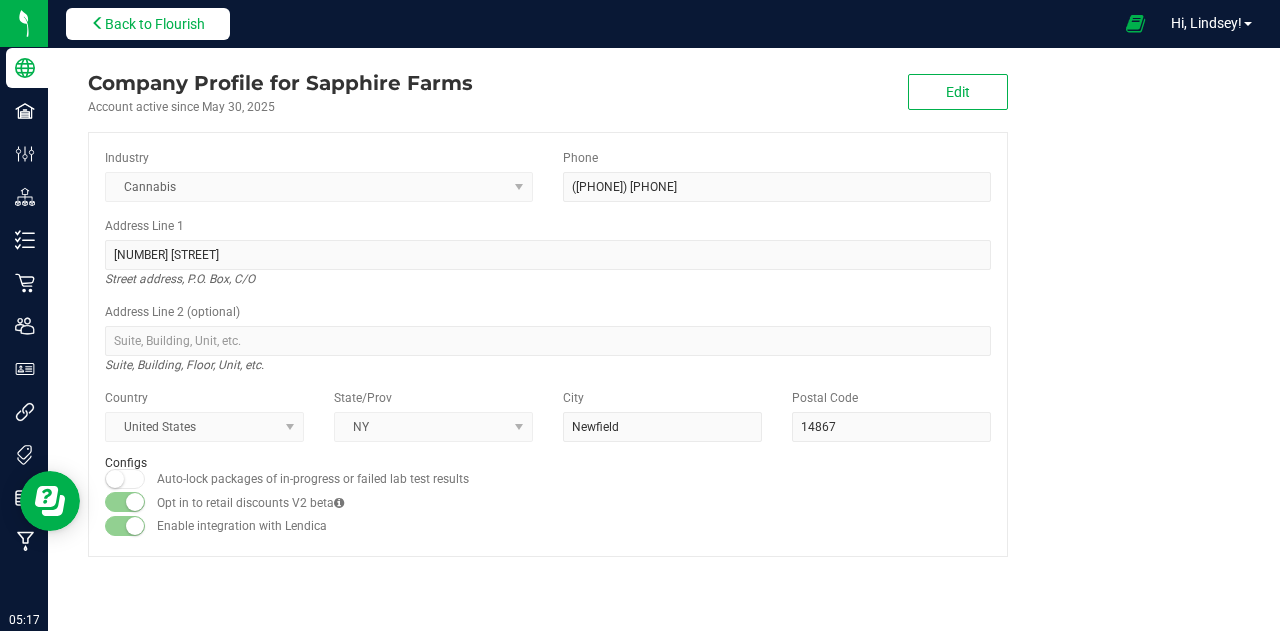 click on "Back to Flourish" at bounding box center [155, 24] 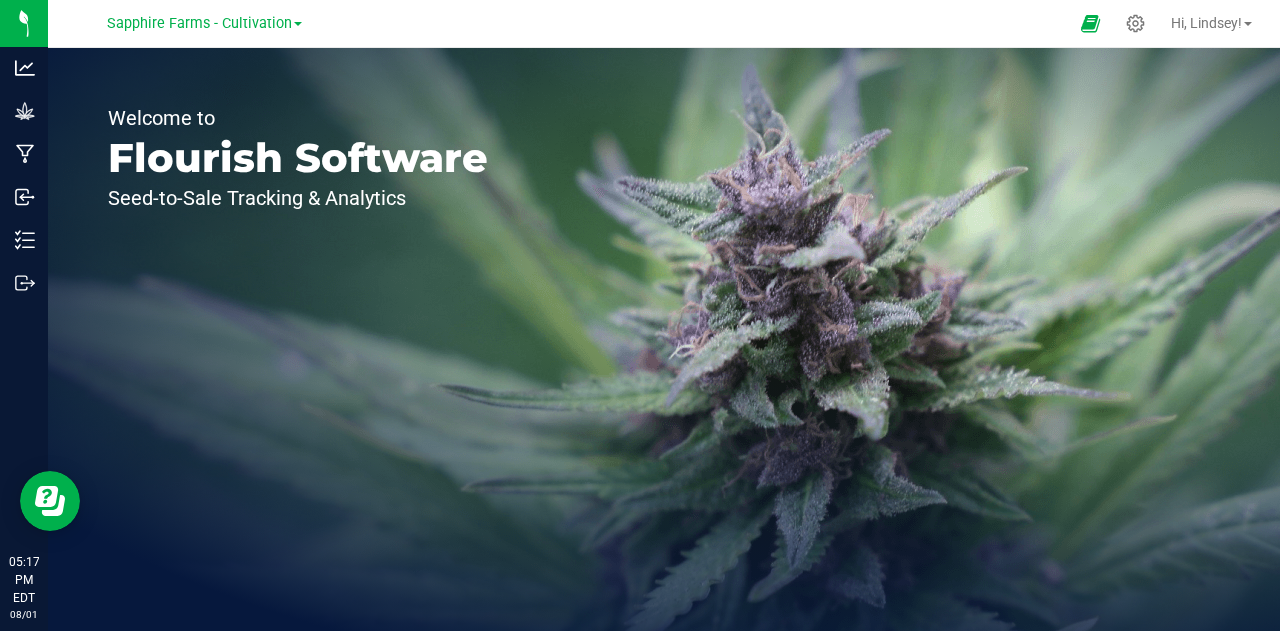click at bounding box center (298, 24) 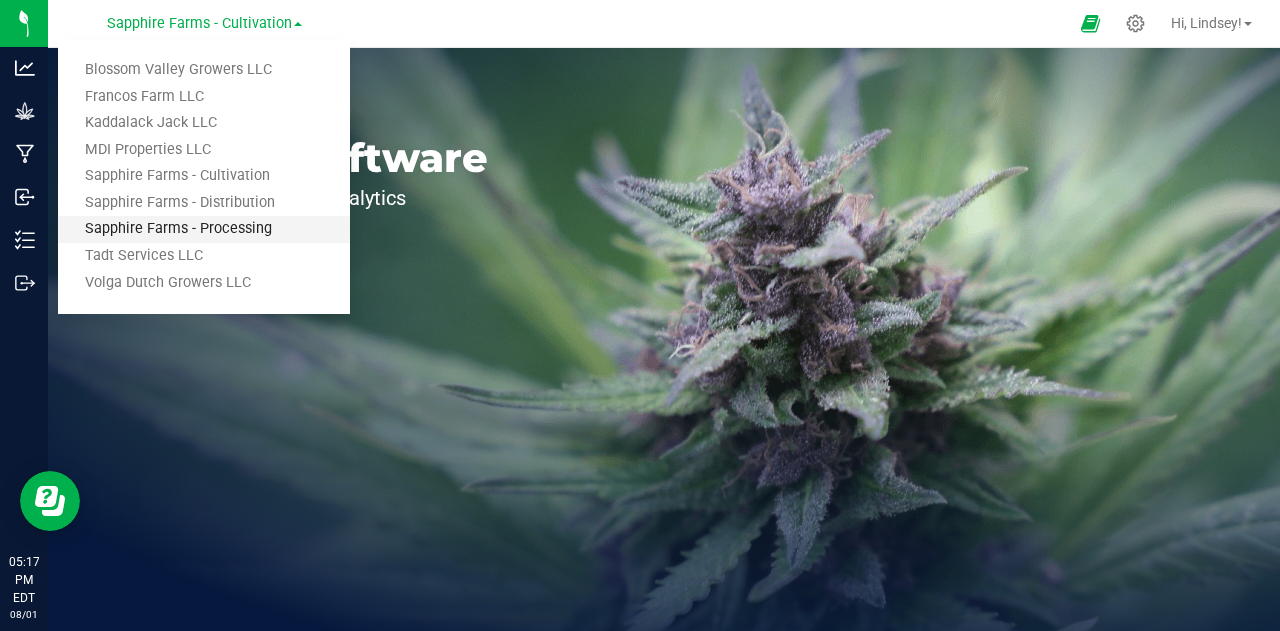 click on "Sapphire Farms - Processing" at bounding box center [204, 229] 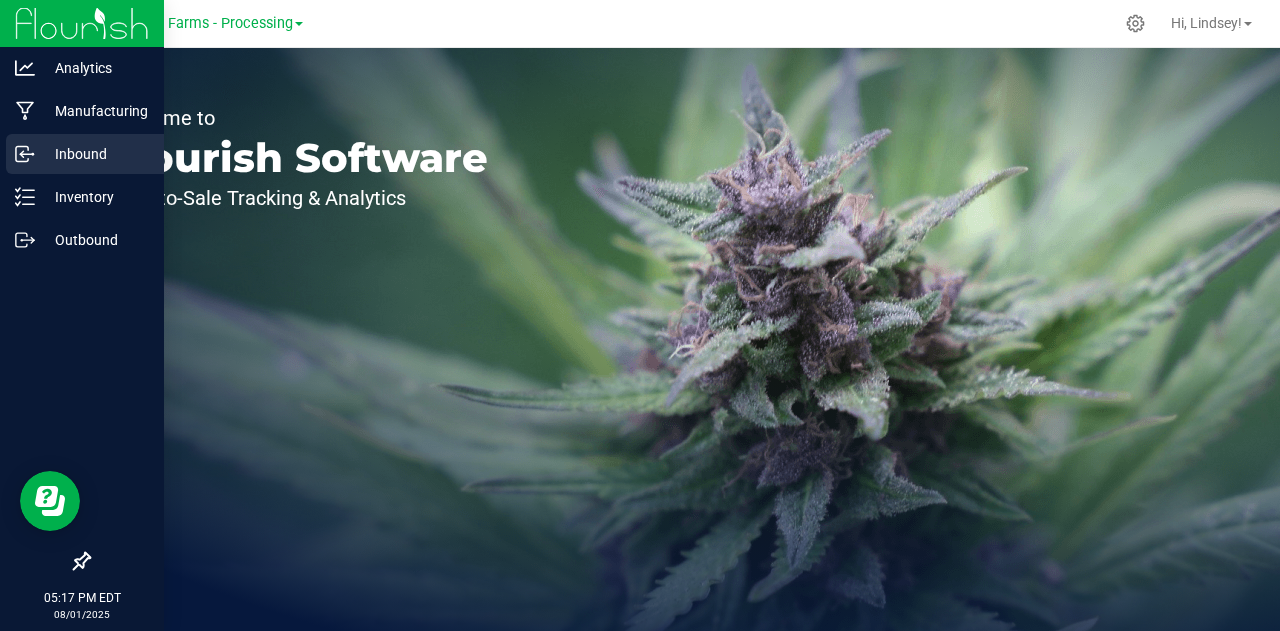 click on "Inbound" at bounding box center [95, 154] 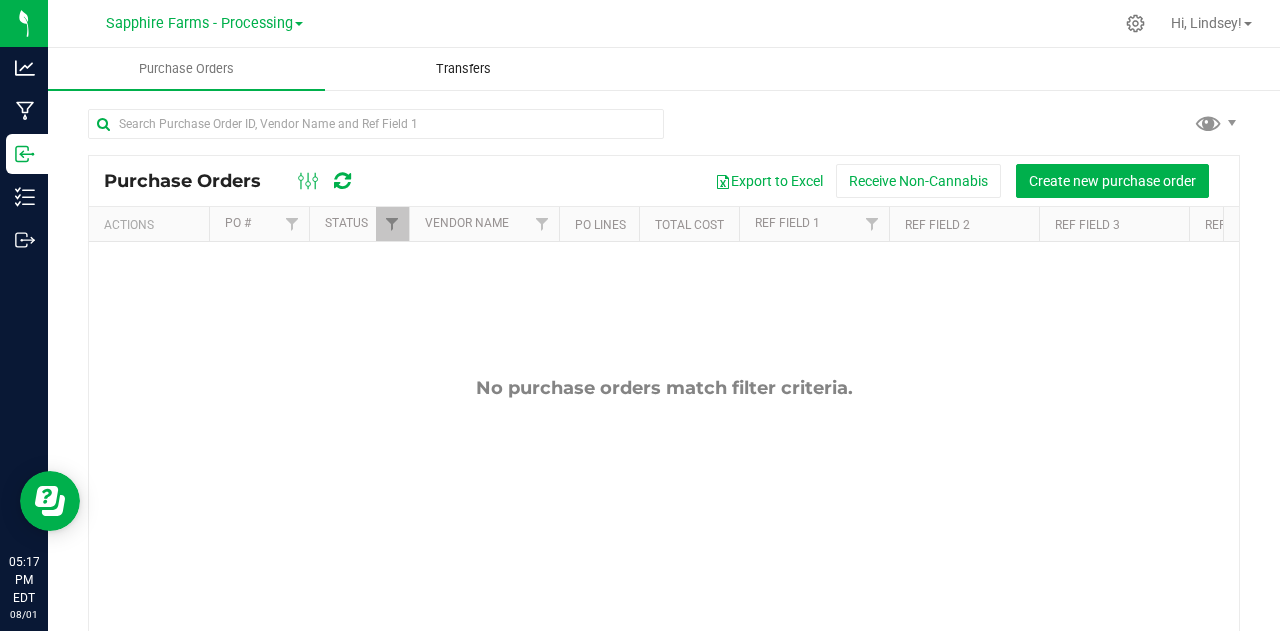 click on "Transfers" at bounding box center (463, 69) 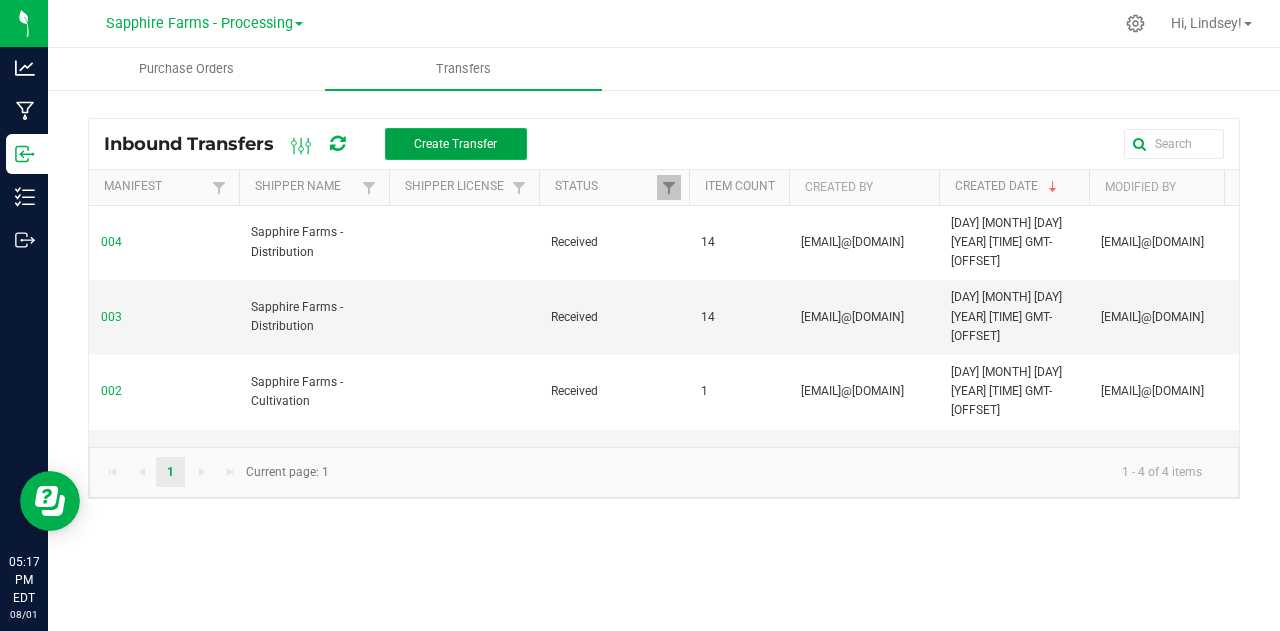 click on "Create Transfer" at bounding box center (456, 144) 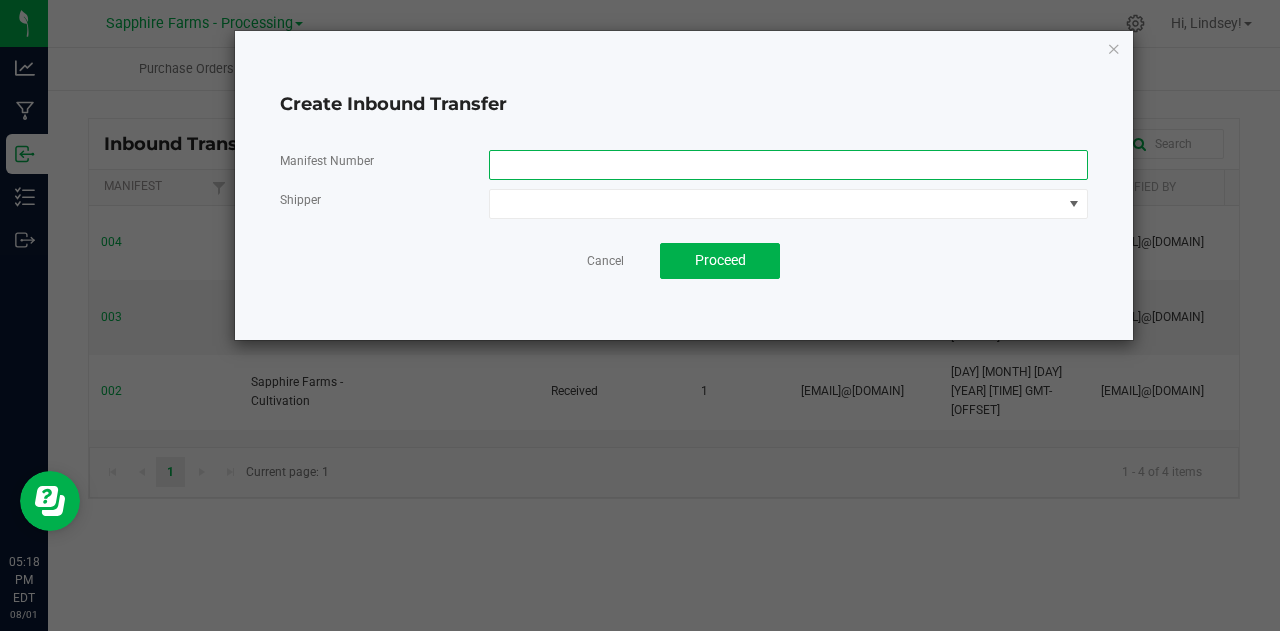 click 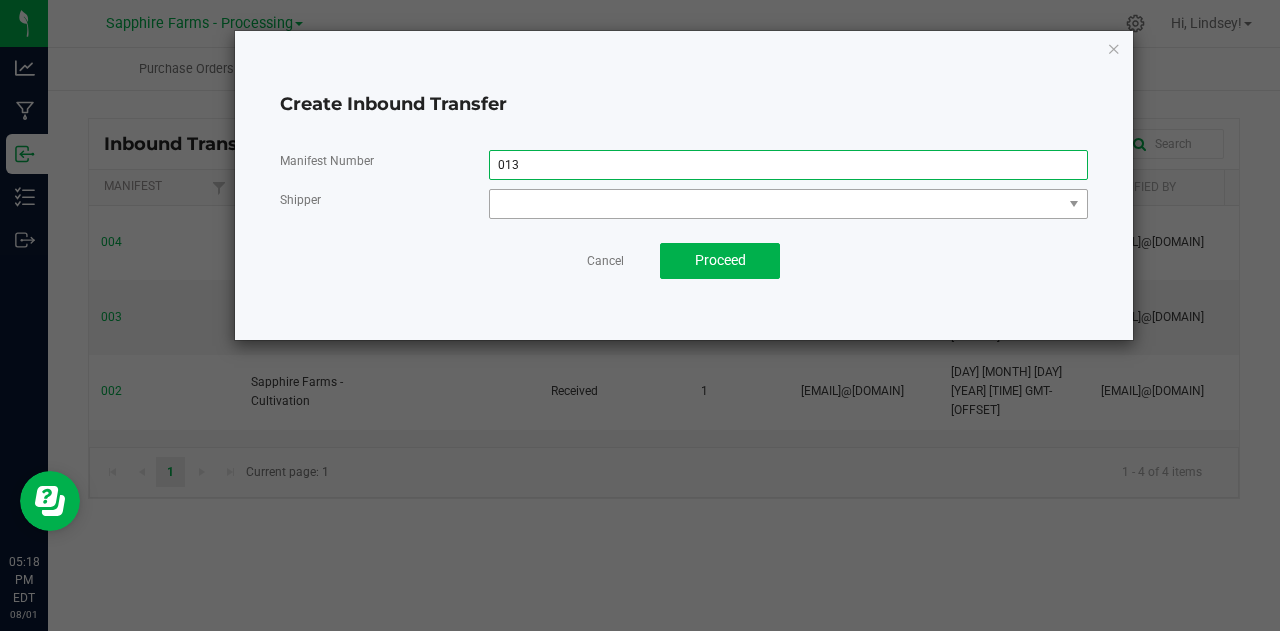 type on "013" 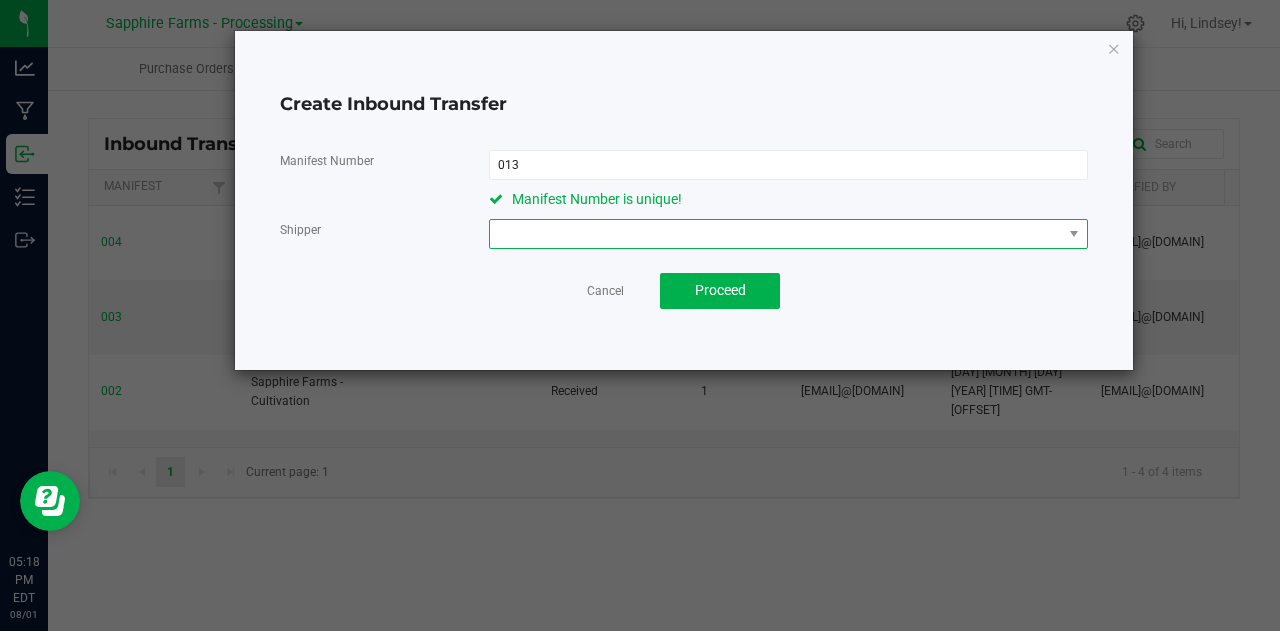 click at bounding box center [776, 234] 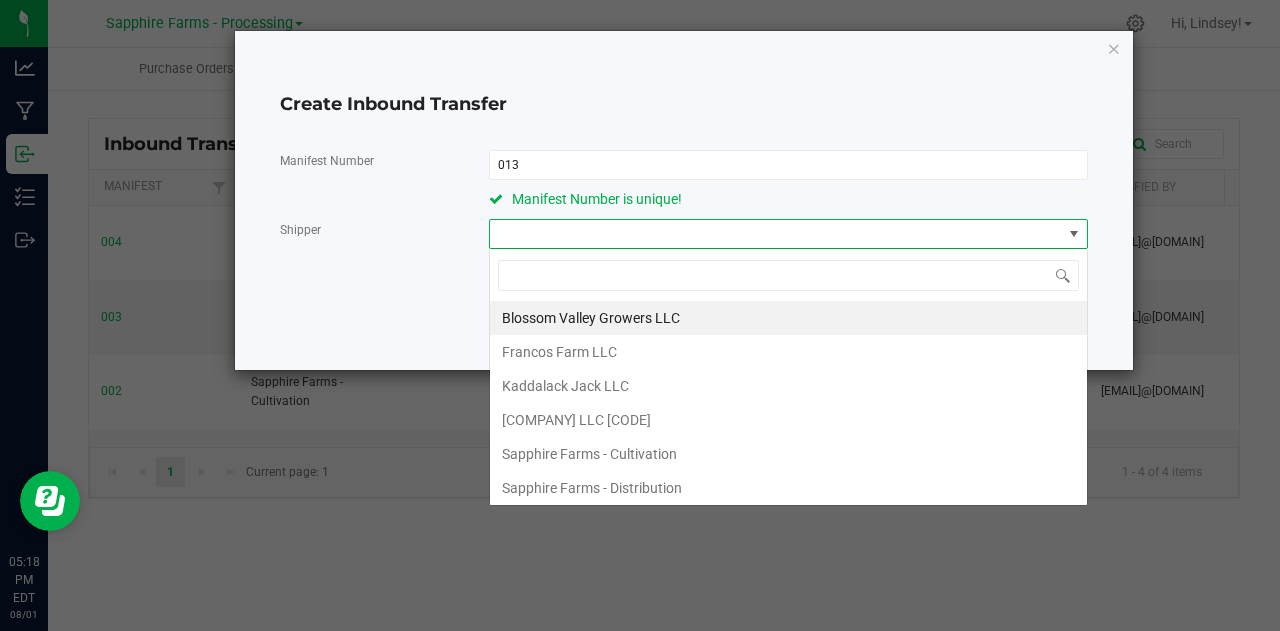 scroll, scrollTop: 99970, scrollLeft: 99400, axis: both 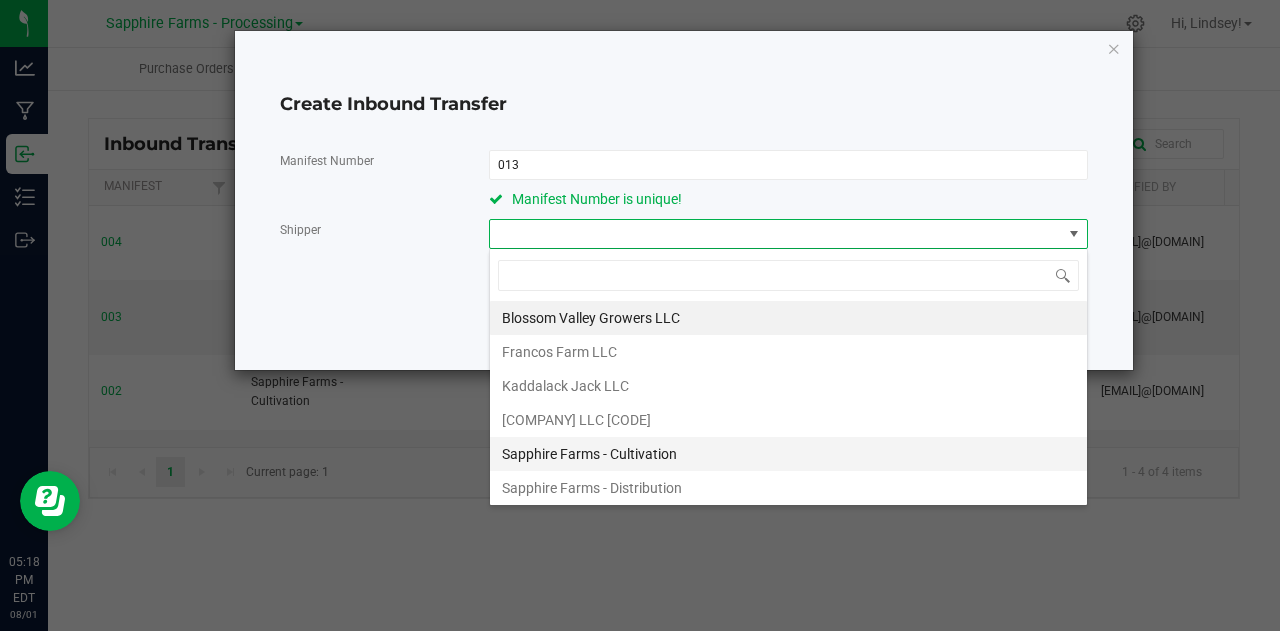 click on "Sapphire Farms - Cultivation" at bounding box center [788, 454] 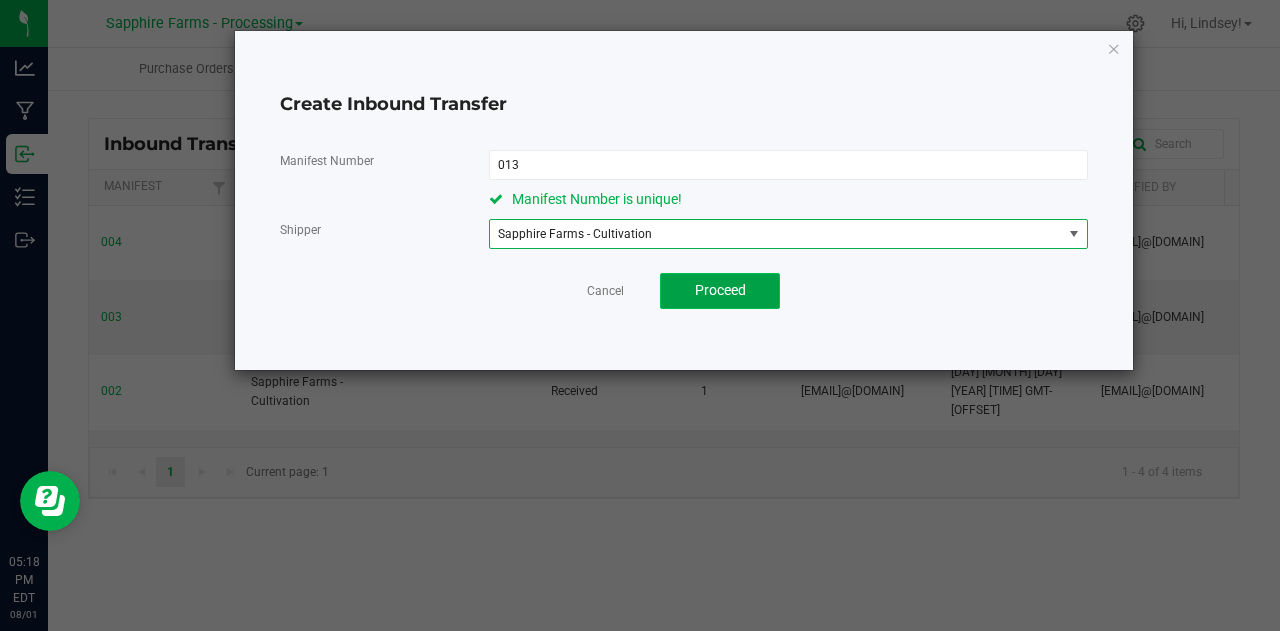 click on "Proceed" 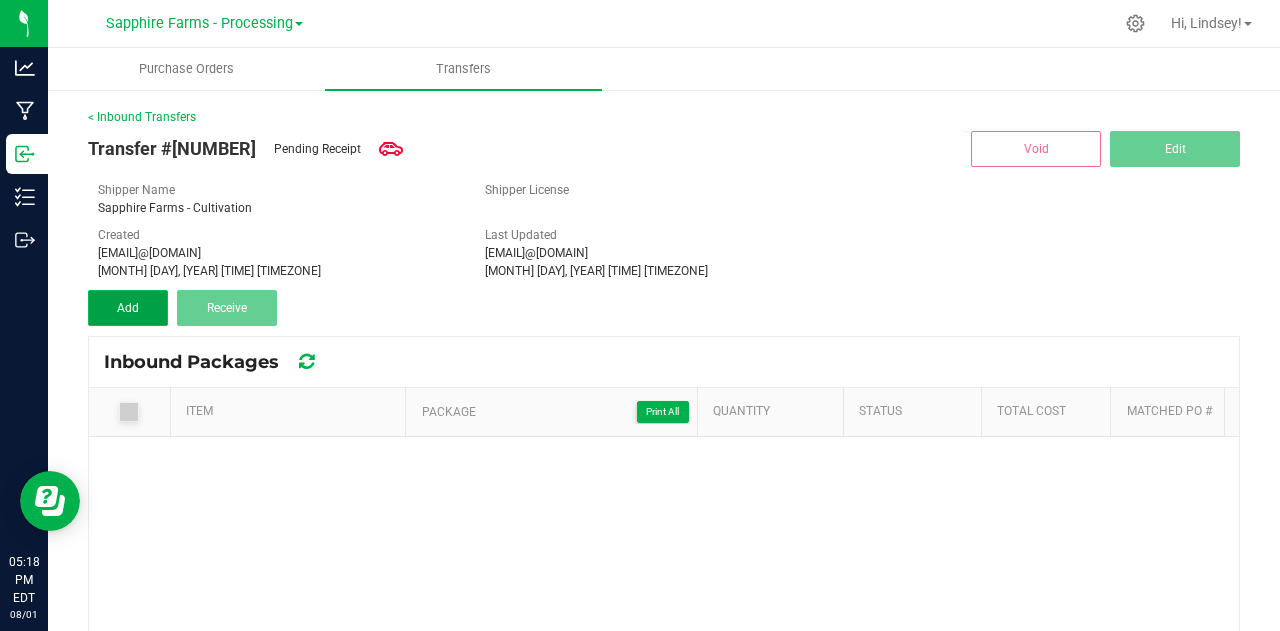 click on "Add" at bounding box center (128, 308) 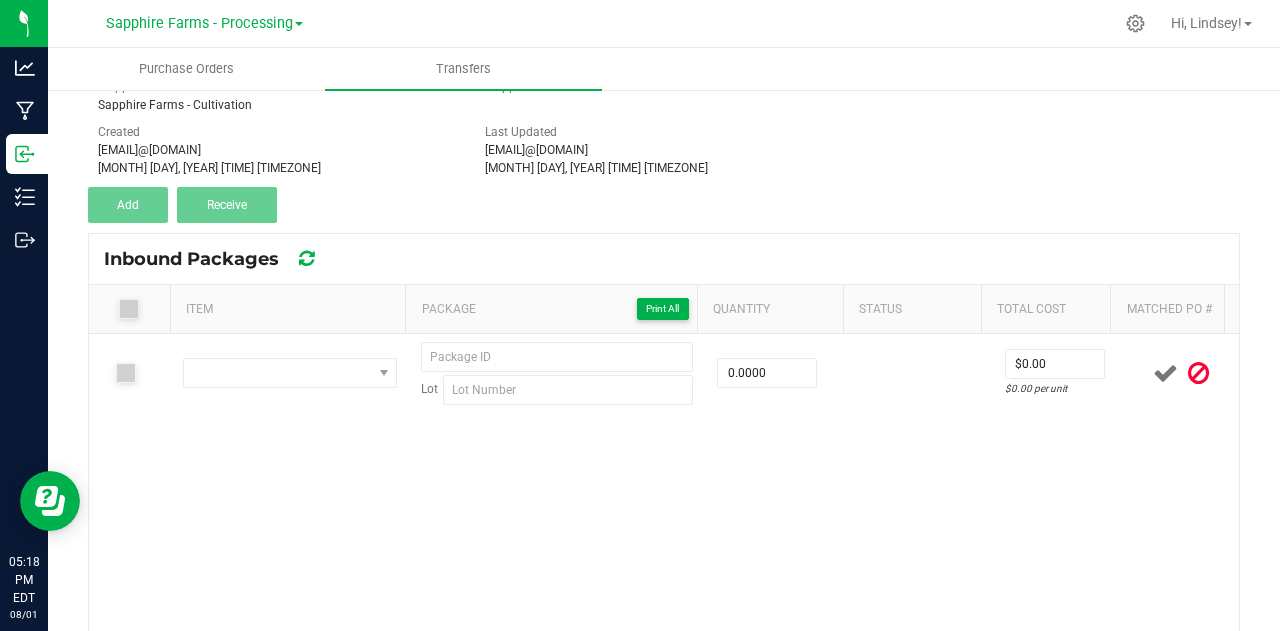 scroll, scrollTop: 200, scrollLeft: 0, axis: vertical 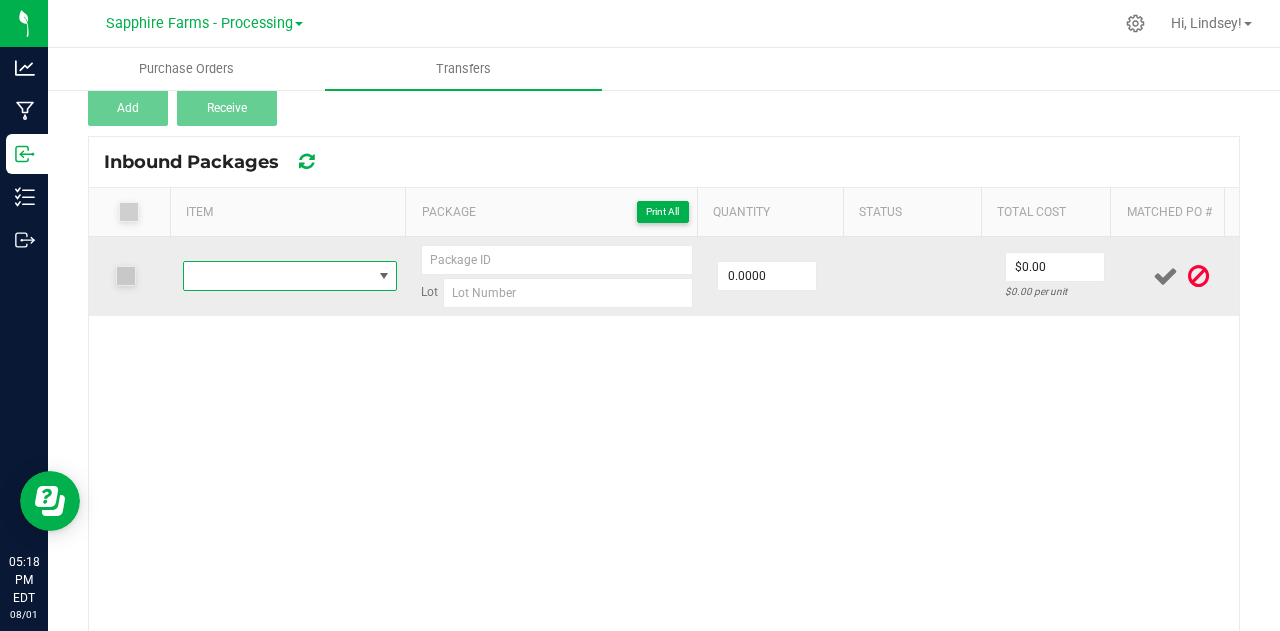 click at bounding box center [277, 276] 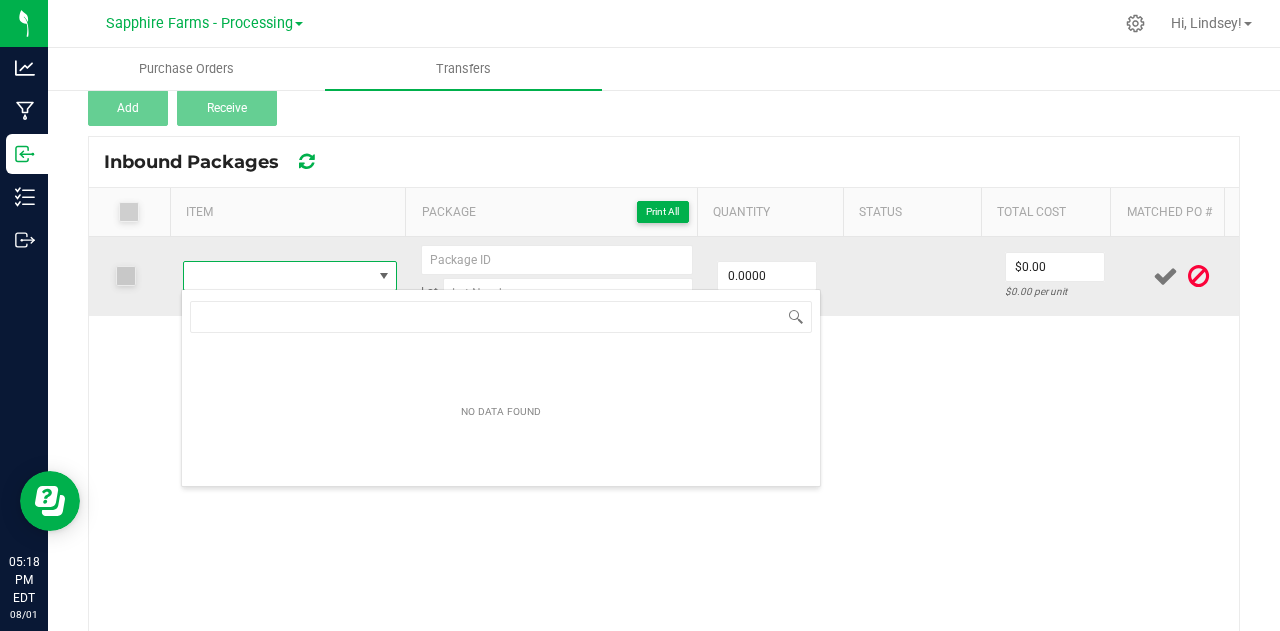 scroll, scrollTop: 99970, scrollLeft: 99792, axis: both 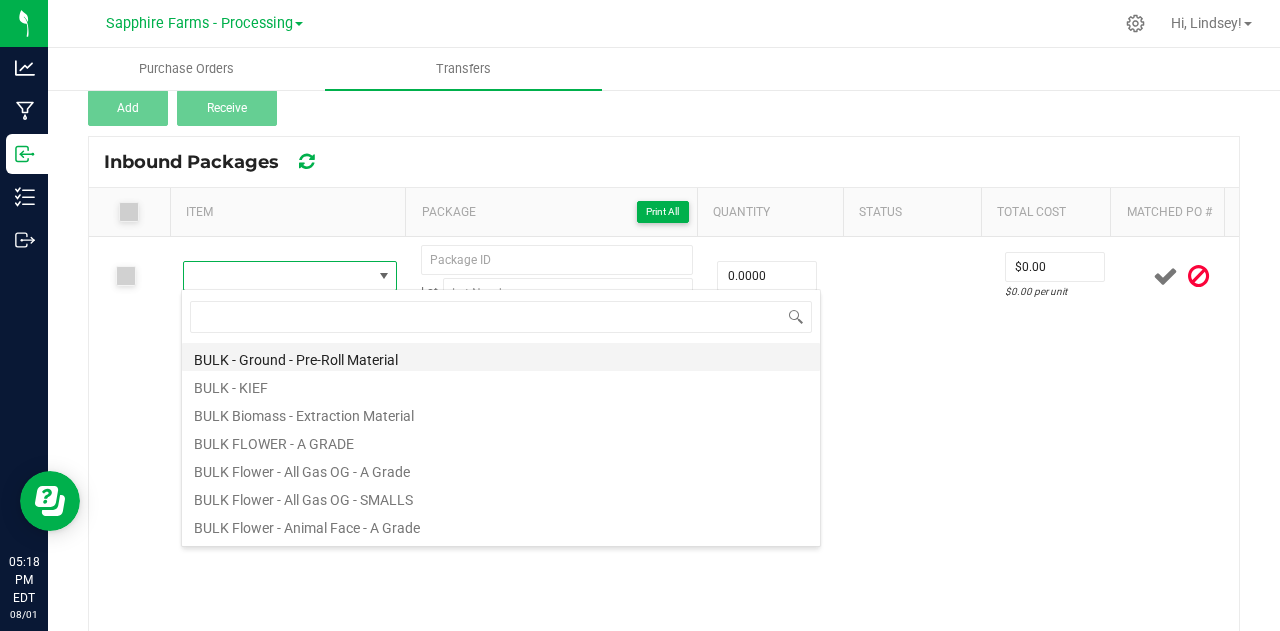 click on "BULK - Ground - Pre-Roll Material" at bounding box center (501, 357) 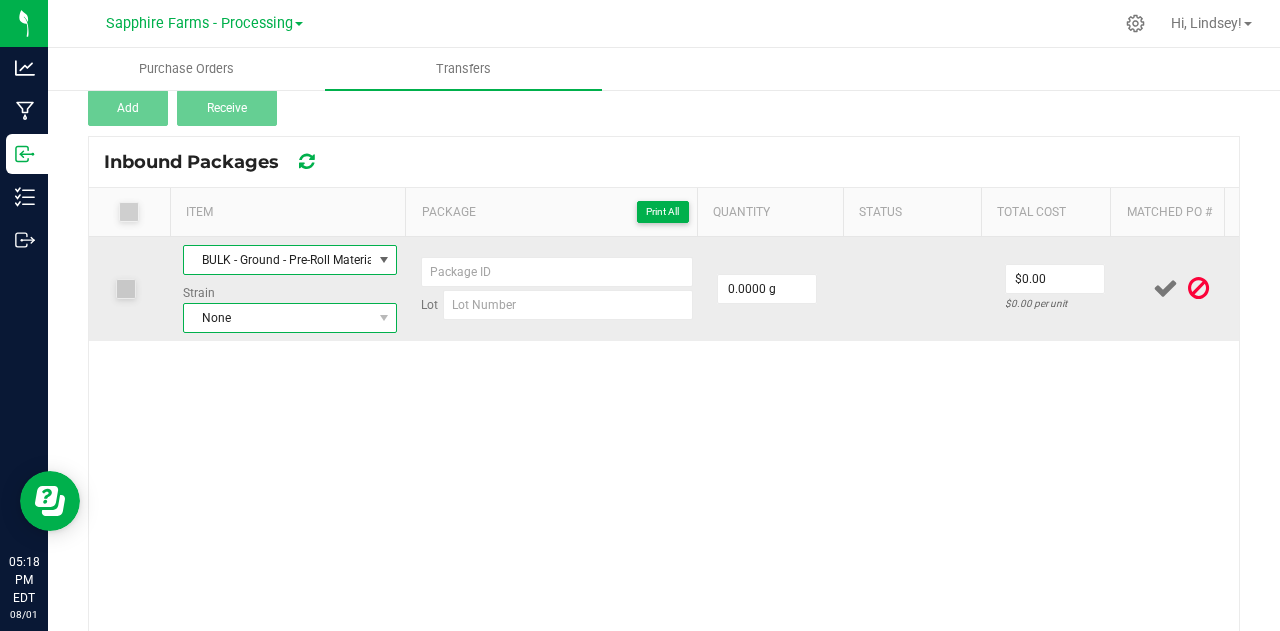 click on "None" at bounding box center [277, 318] 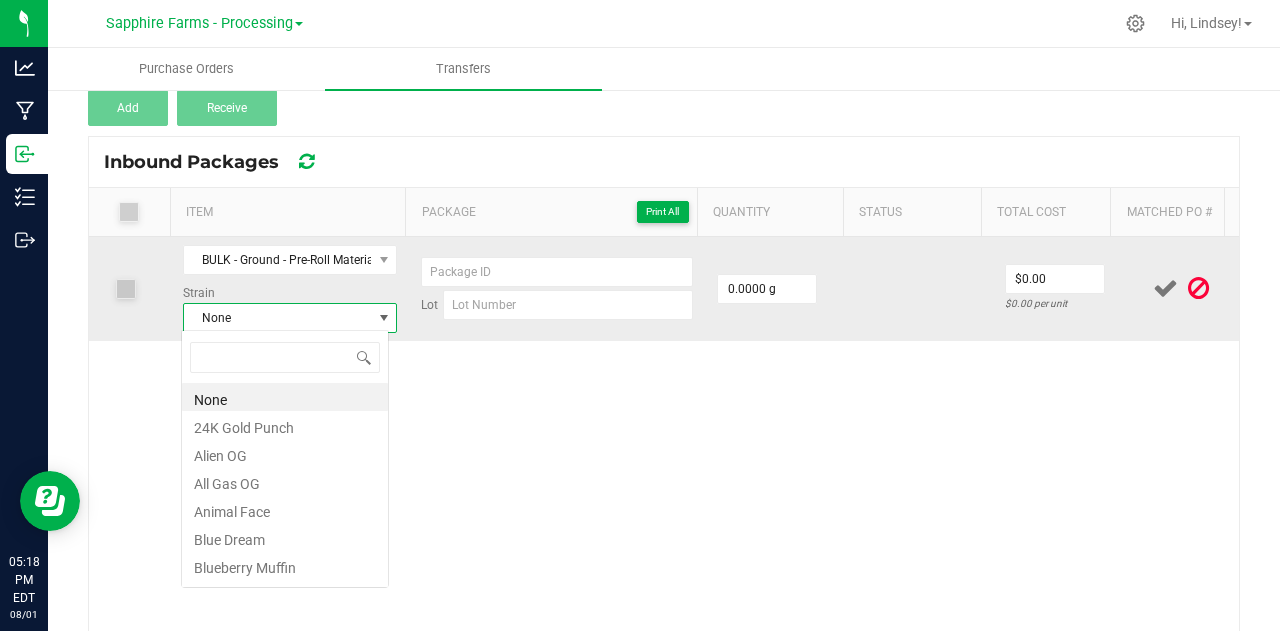 scroll, scrollTop: 99970, scrollLeft: 99792, axis: both 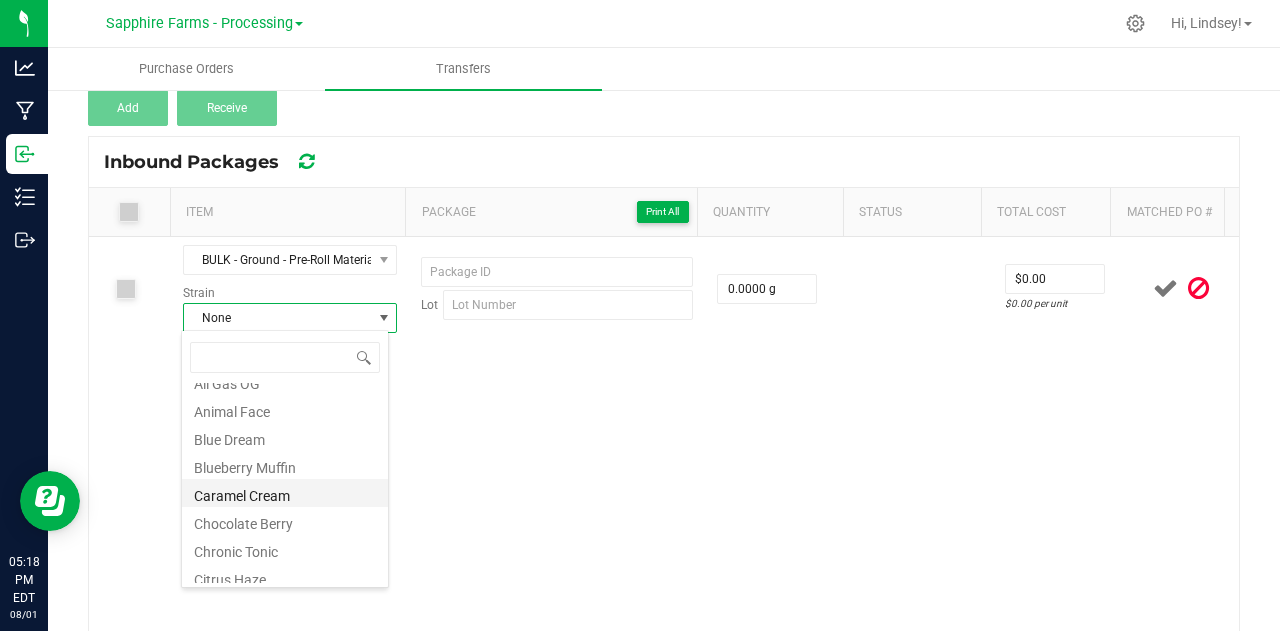 click on "Caramel Cream" at bounding box center (285, 493) 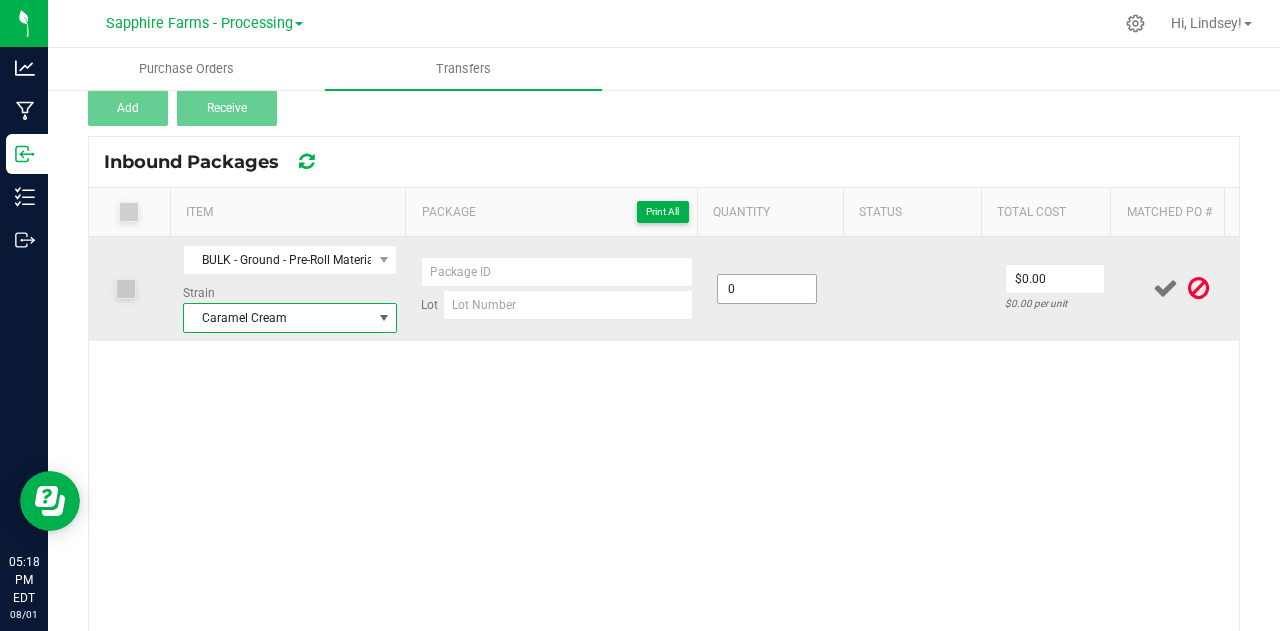 click on "0" at bounding box center (767, 289) 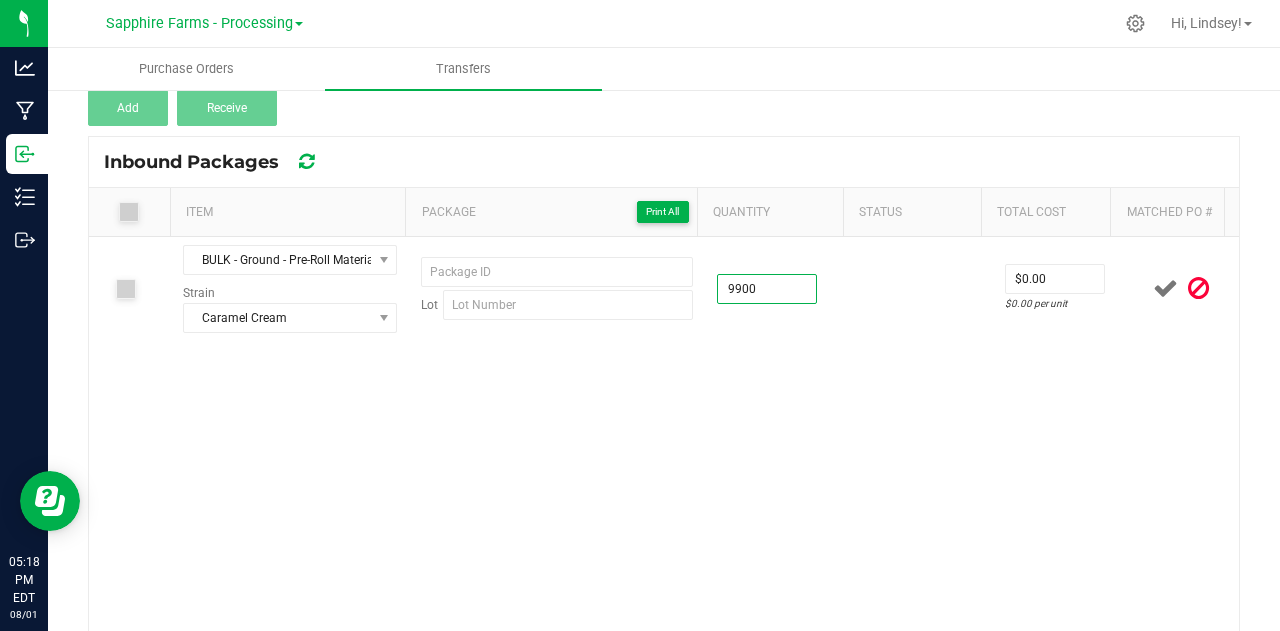 type on "9900.0000 g" 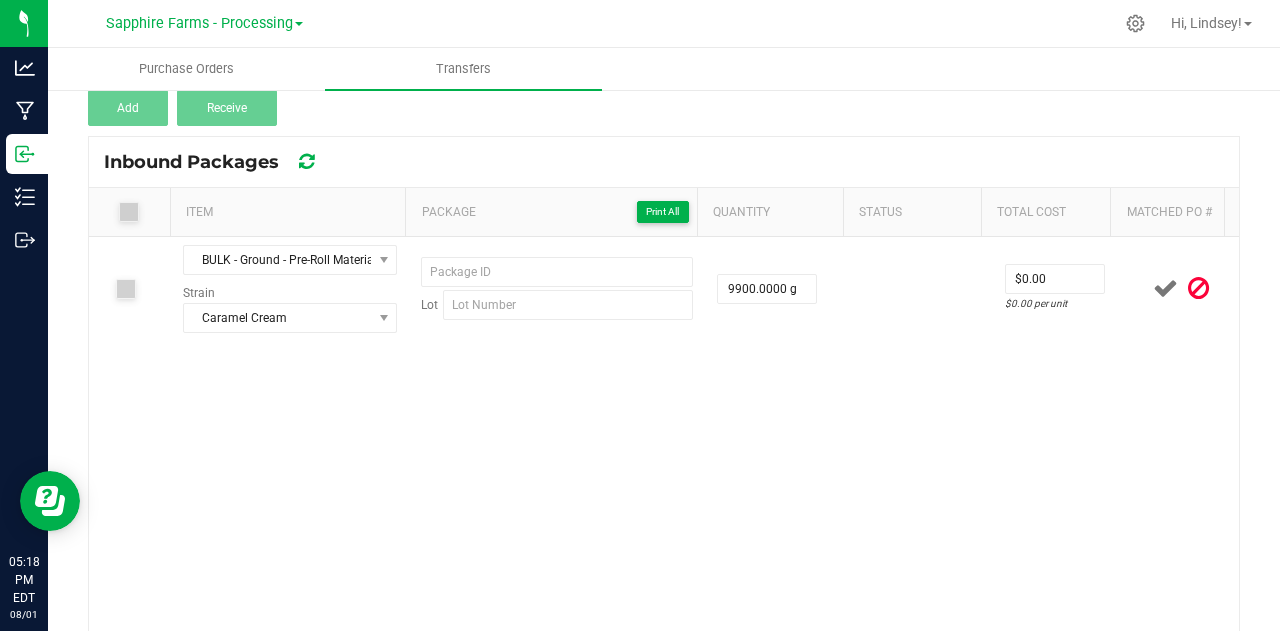 click on "BULK - Ground - Pre-Roll Material Strain Caramel Cream Lot [NUMBER] $[PRICE] $[PRICE] per unit" at bounding box center (664, 436) 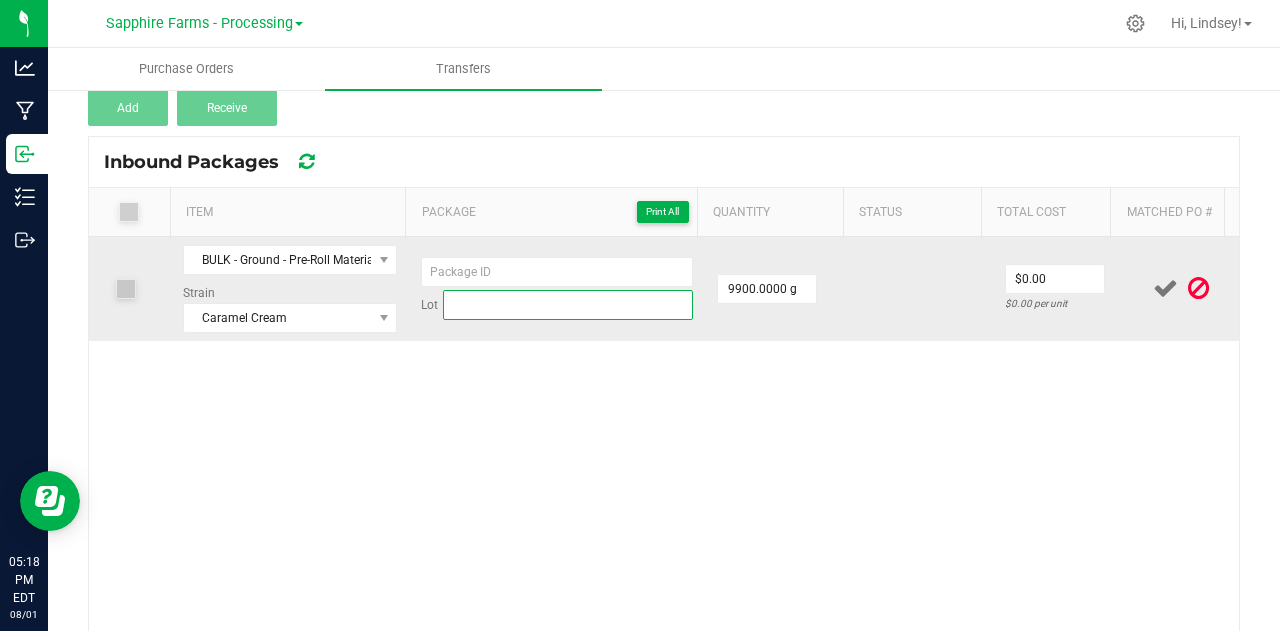 click at bounding box center [568, 305] 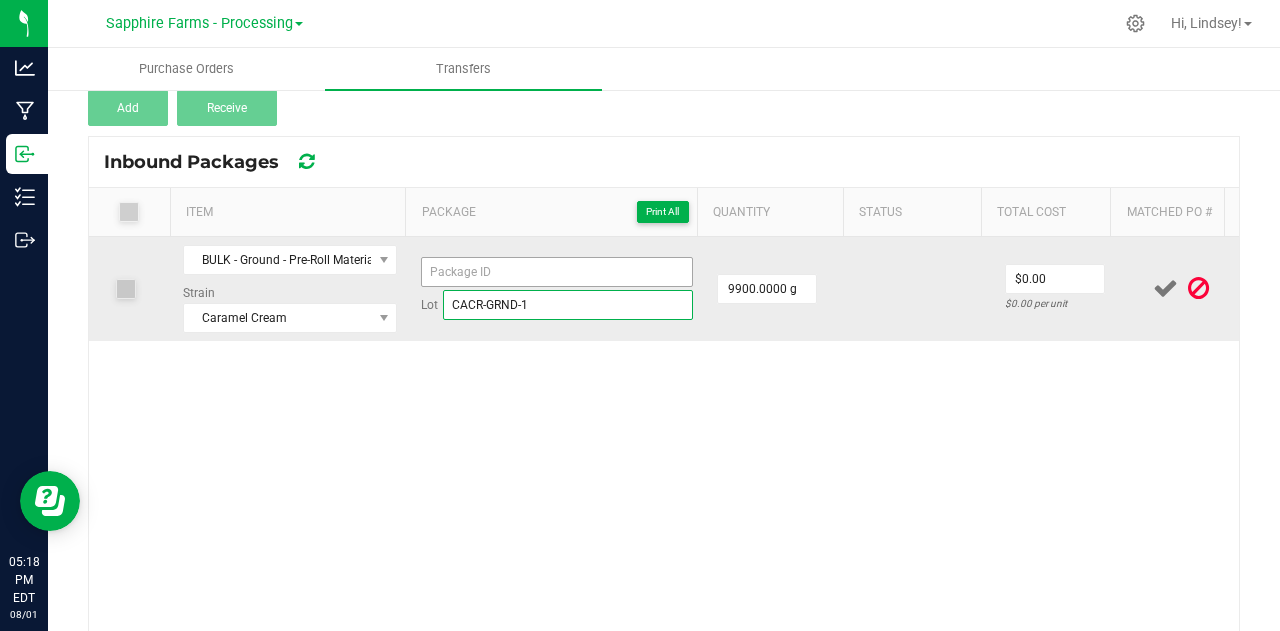 type on "CACR-GRND-1" 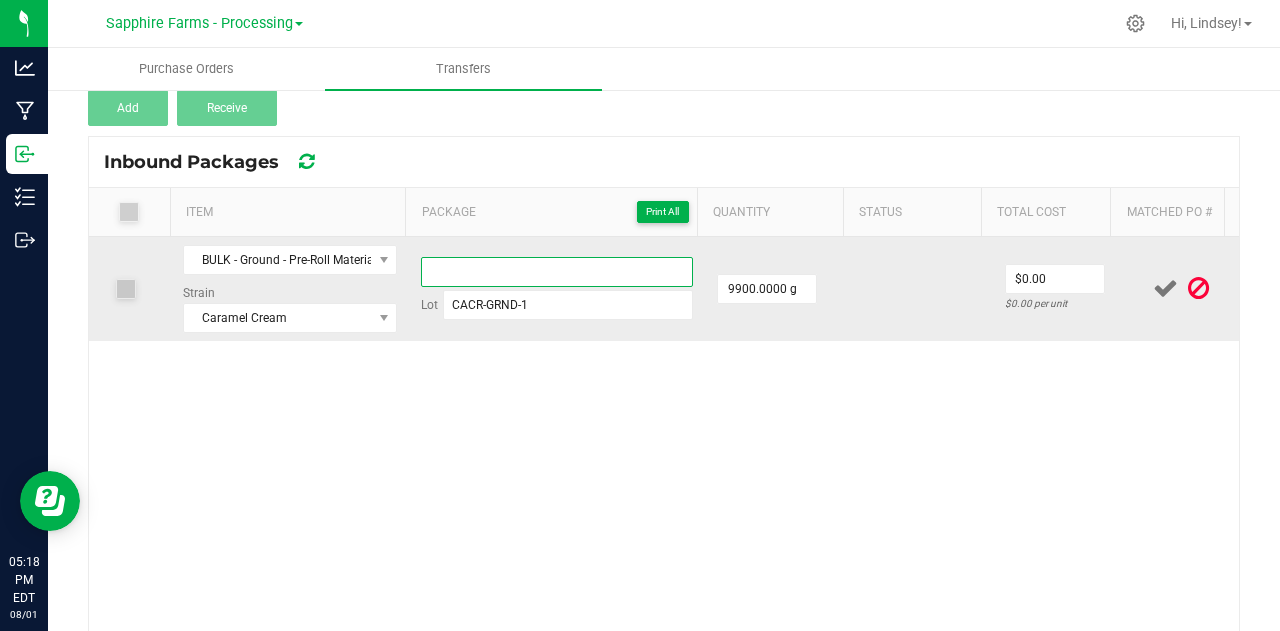 click at bounding box center [557, 272] 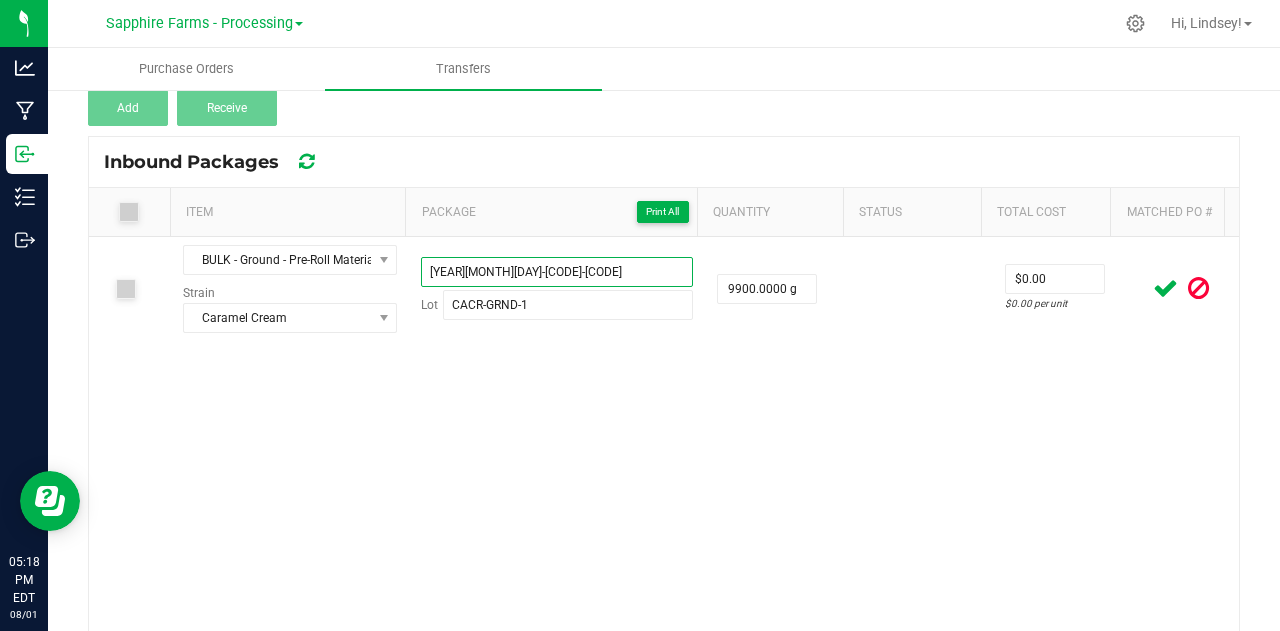type on "[YEAR][MONTH][DAY]-[CODE]-[CODE]" 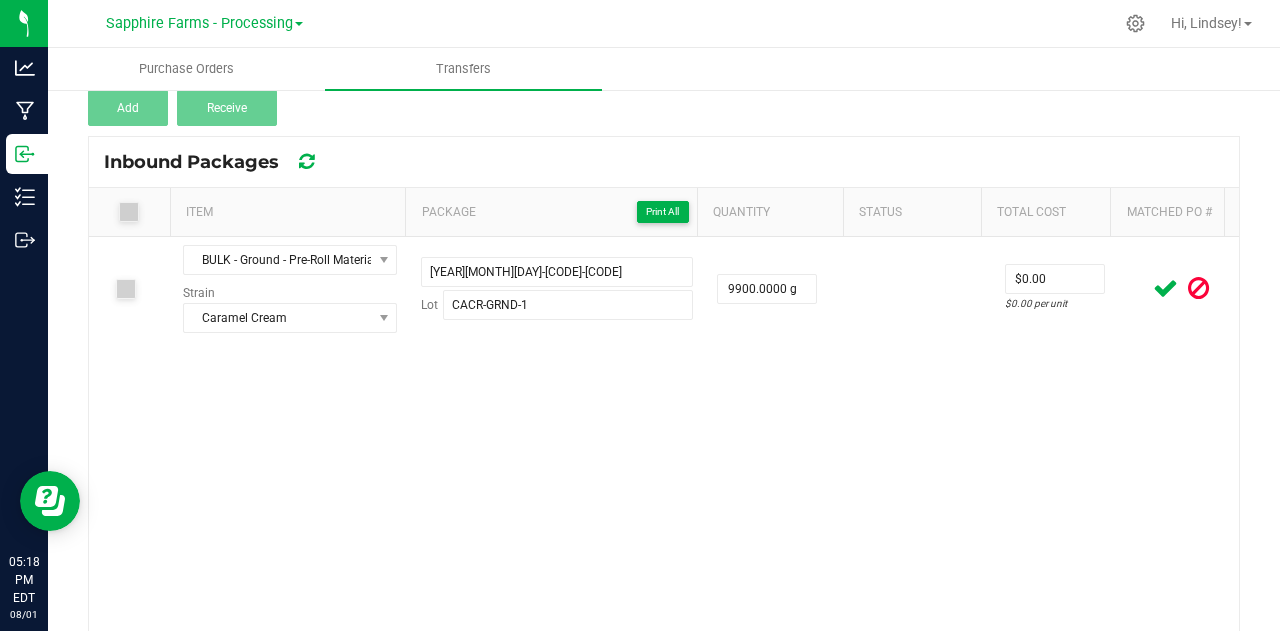 click on "BULK - Ground - Pre-Roll Material Strain Caramel Cream [YEAR][MONTH][DAY]-[CODE]-[CODE] Lot [CODE]-[CODE]-[NUMBER] [NUMBER] g $[PRICE] $[PRICE] per unit" at bounding box center (664, 436) 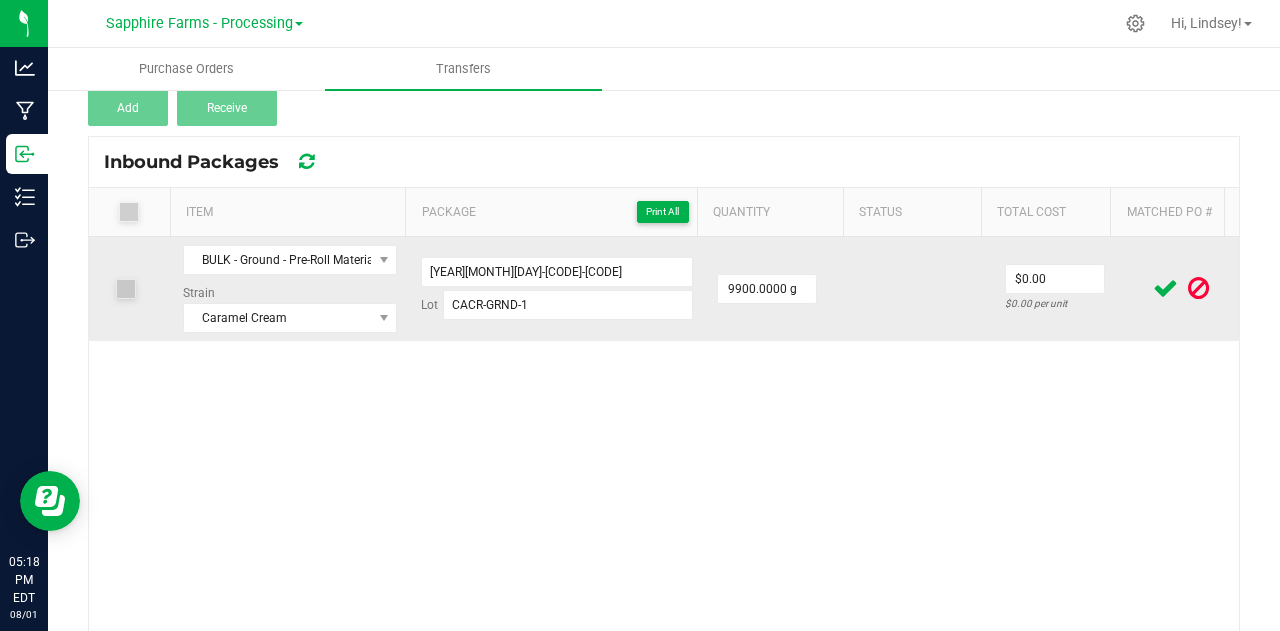 click at bounding box center (1165, 288) 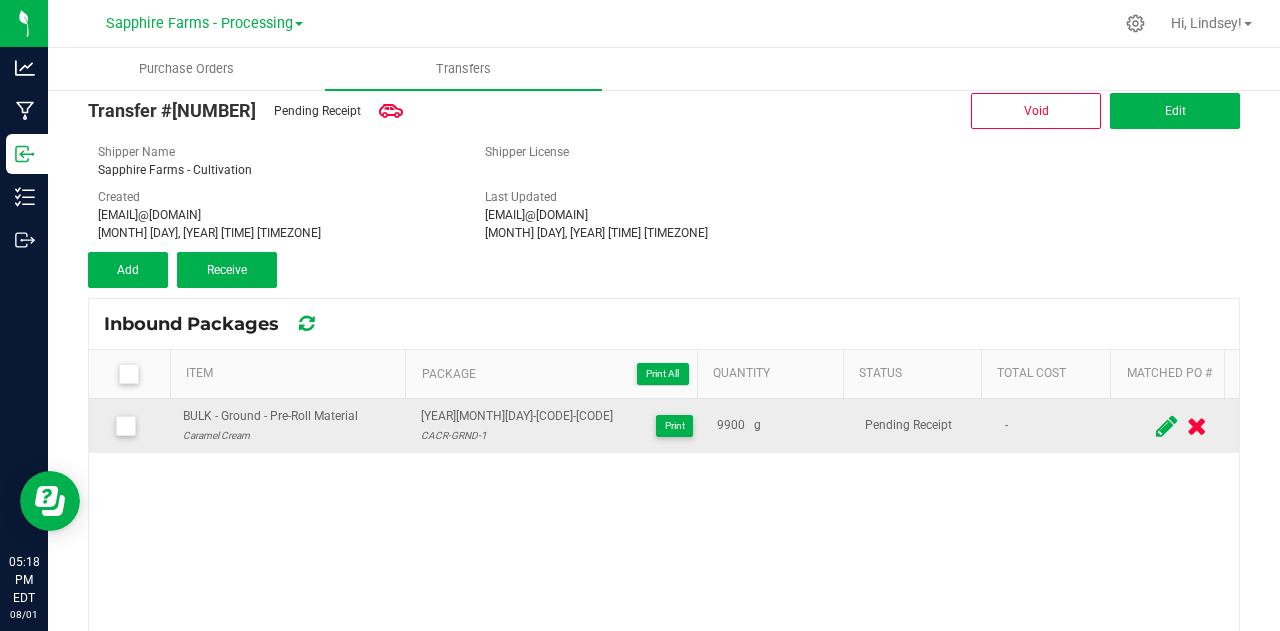 scroll, scrollTop: 0, scrollLeft: 0, axis: both 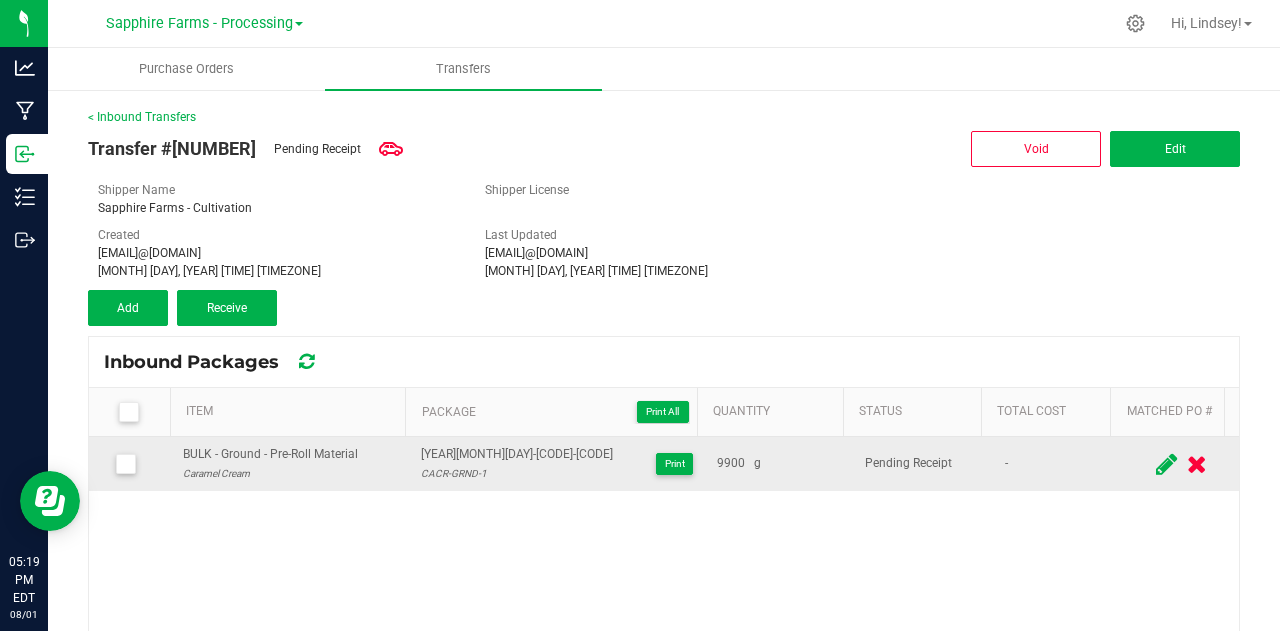 click at bounding box center [128, 412] 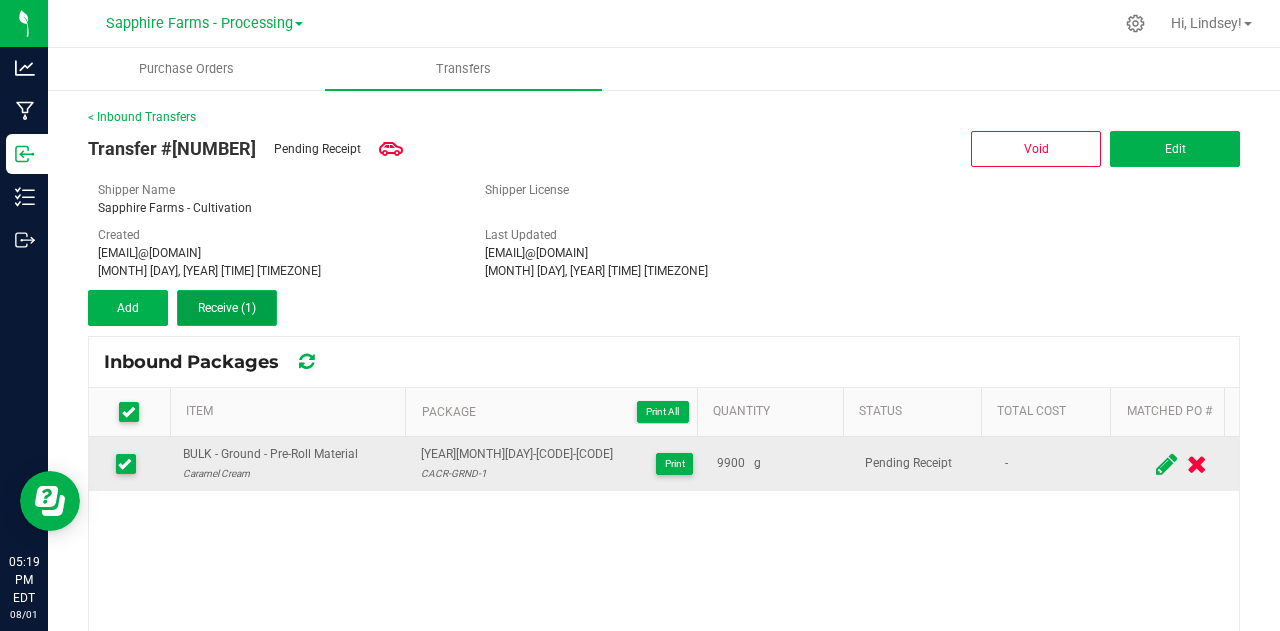 click on "Receive (1)" at bounding box center (227, 308) 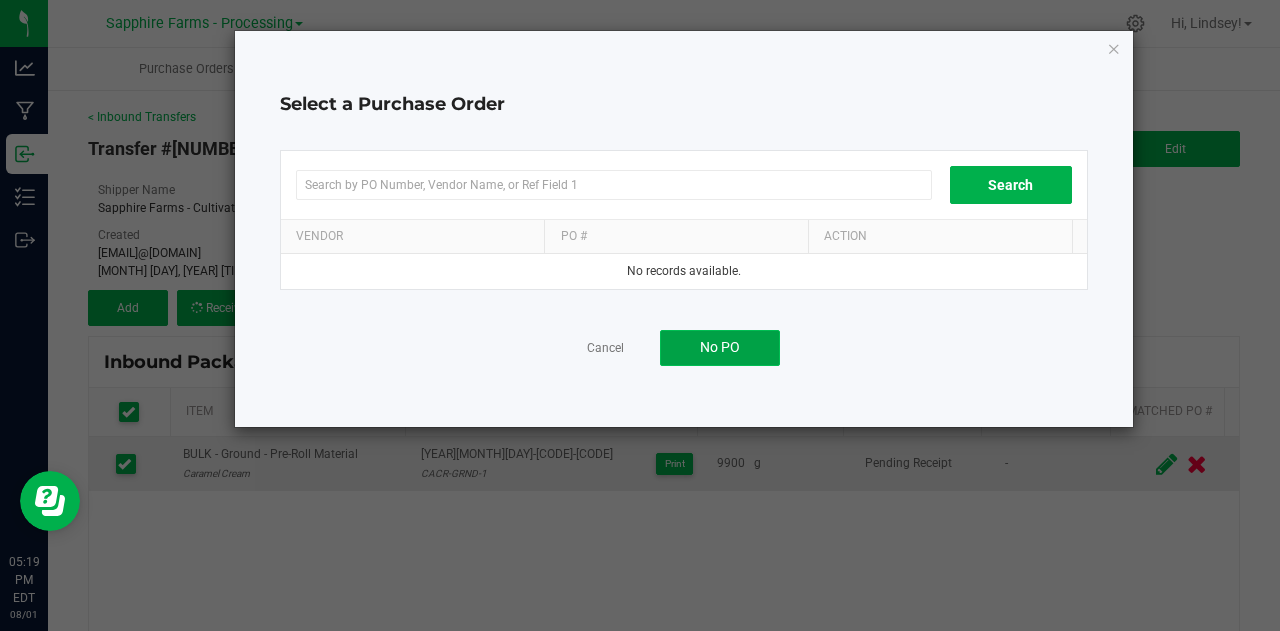 click on "No PO" 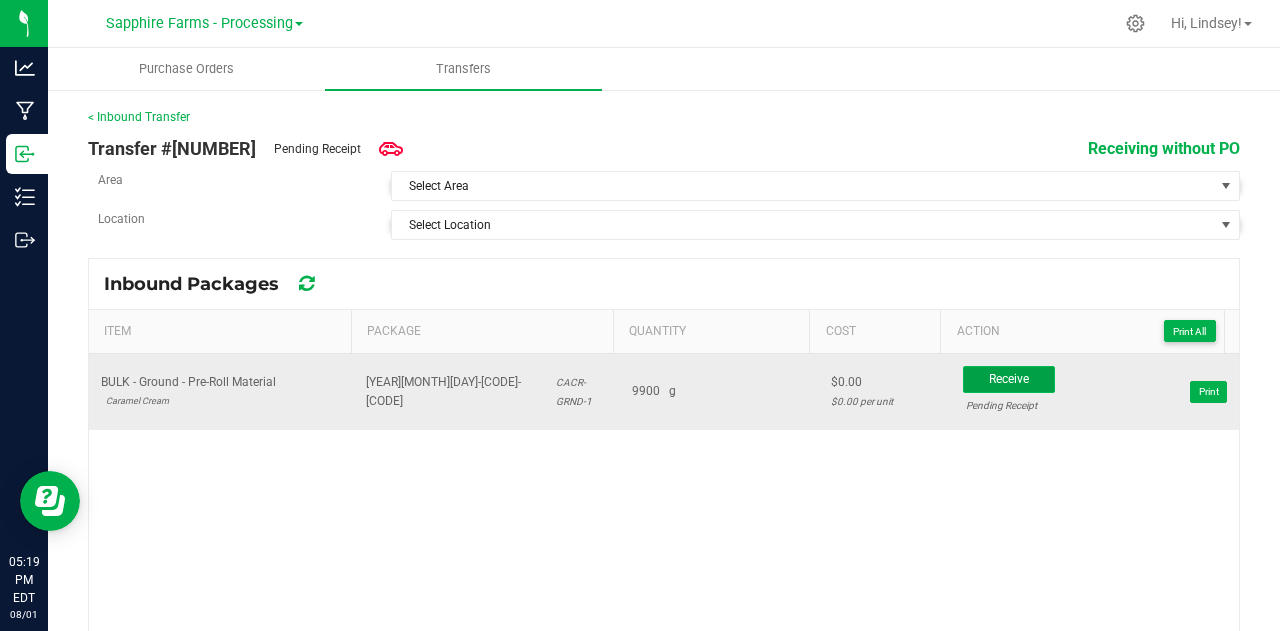click on "Receive" at bounding box center (1009, 379) 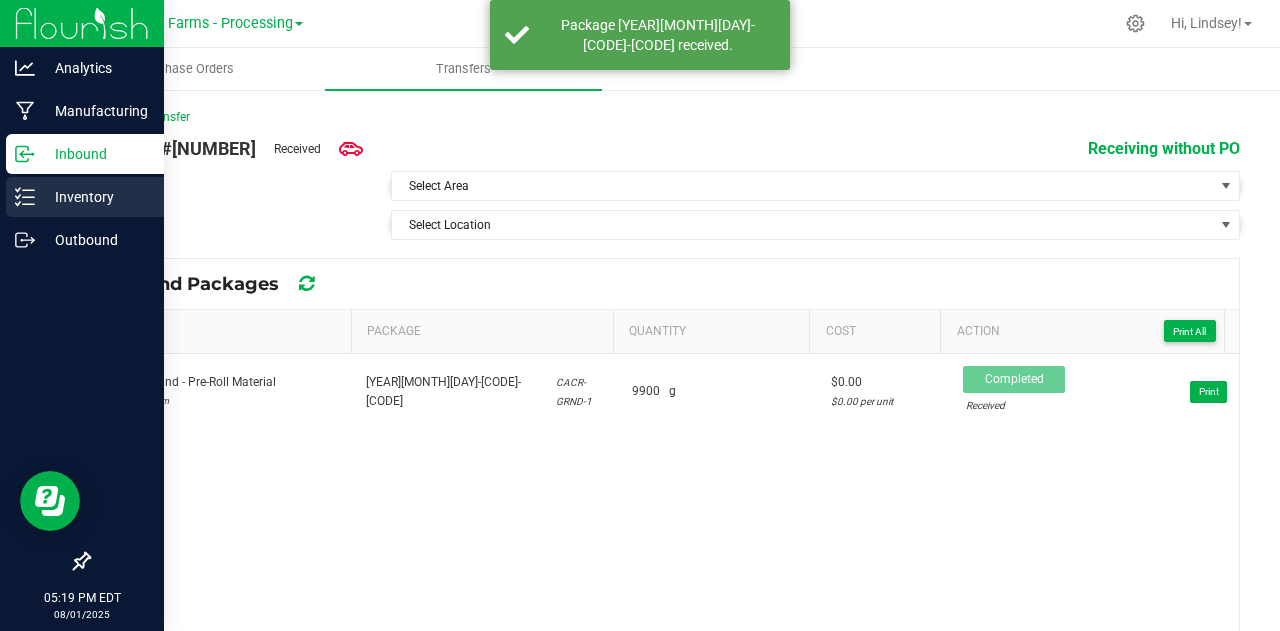 click on "Inventory" at bounding box center [95, 197] 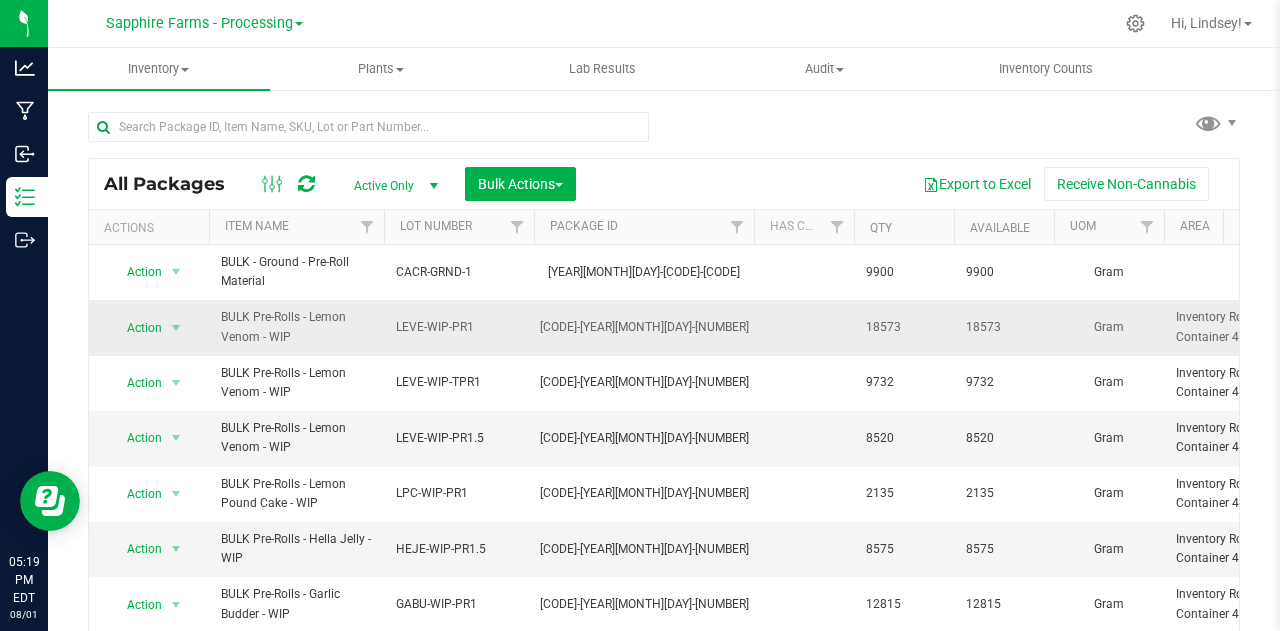 drag, startPoint x: 300, startPoint y: 333, endPoint x: 218, endPoint y: 318, distance: 83.360664 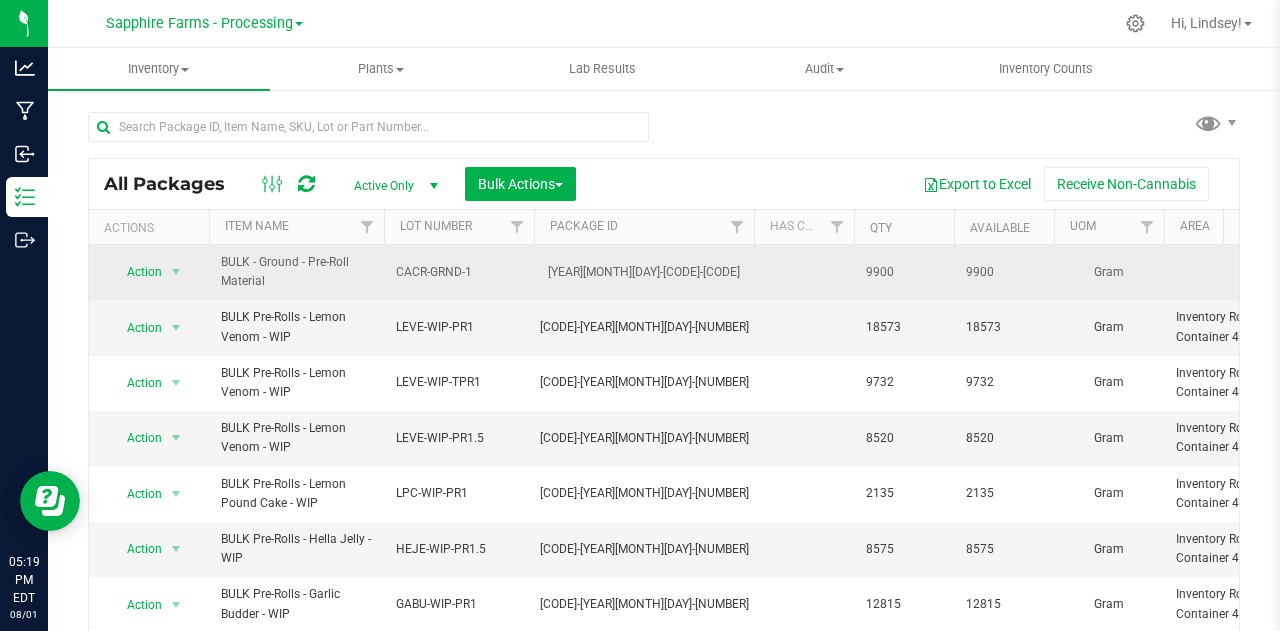 click on "BULK - Ground - Pre-Roll Material" at bounding box center (296, 272) 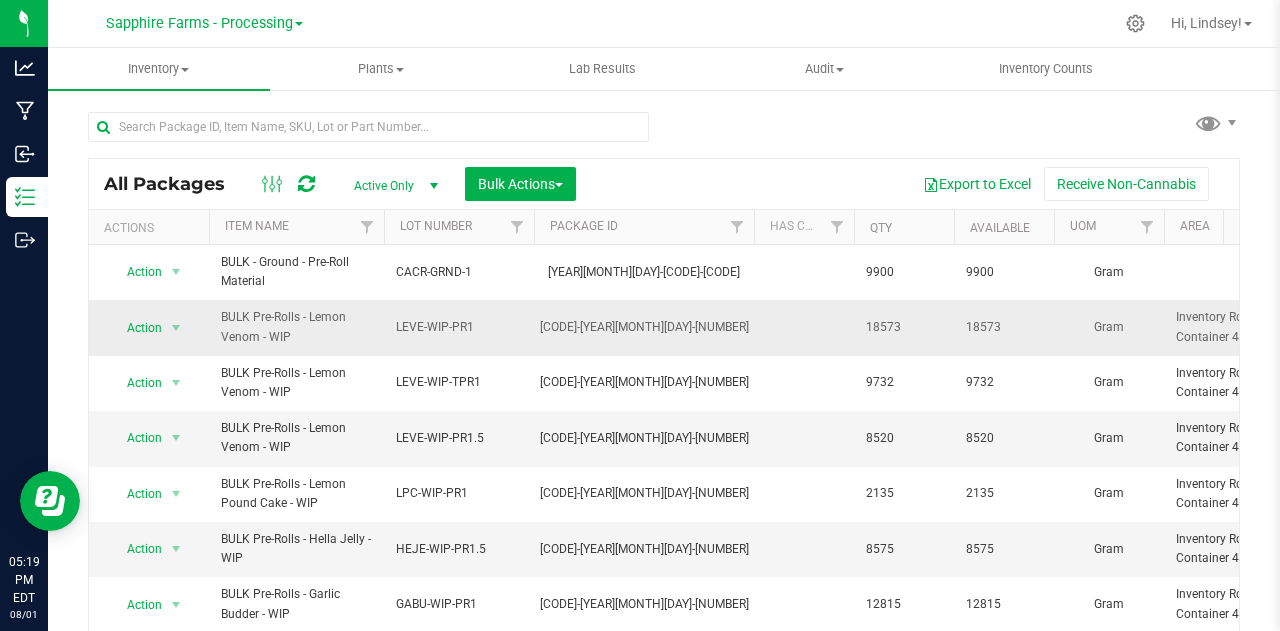 drag, startPoint x: 278, startPoint y: 335, endPoint x: 213, endPoint y: 299, distance: 74.30343 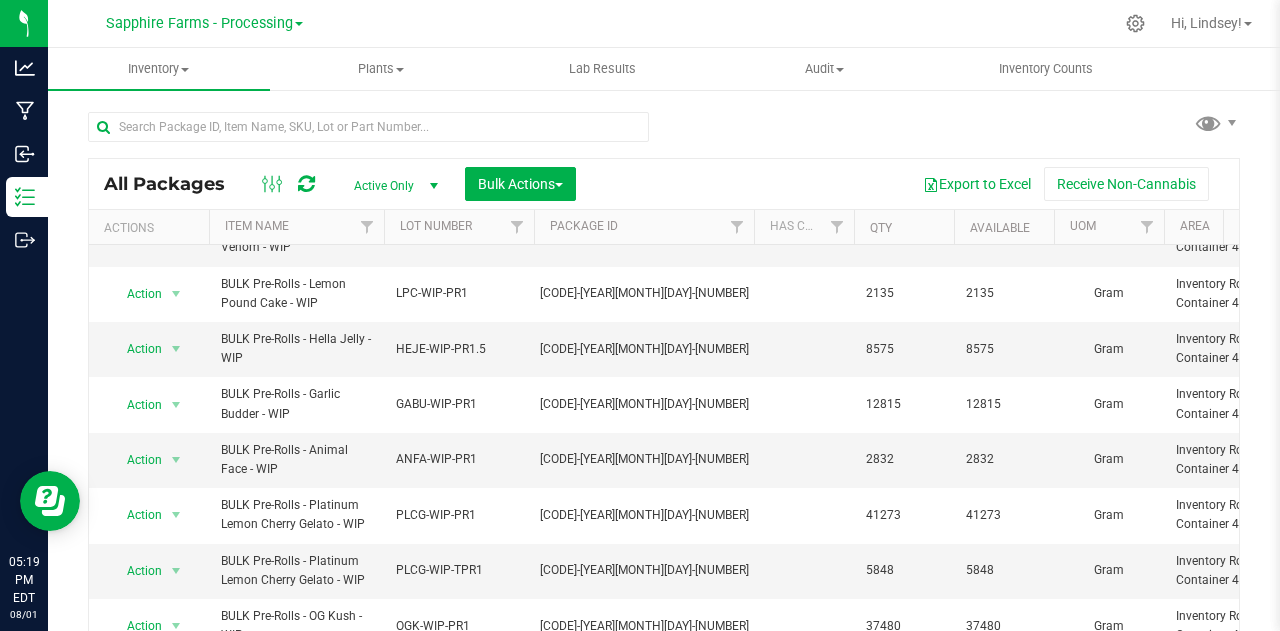 scroll, scrollTop: 0, scrollLeft: 0, axis: both 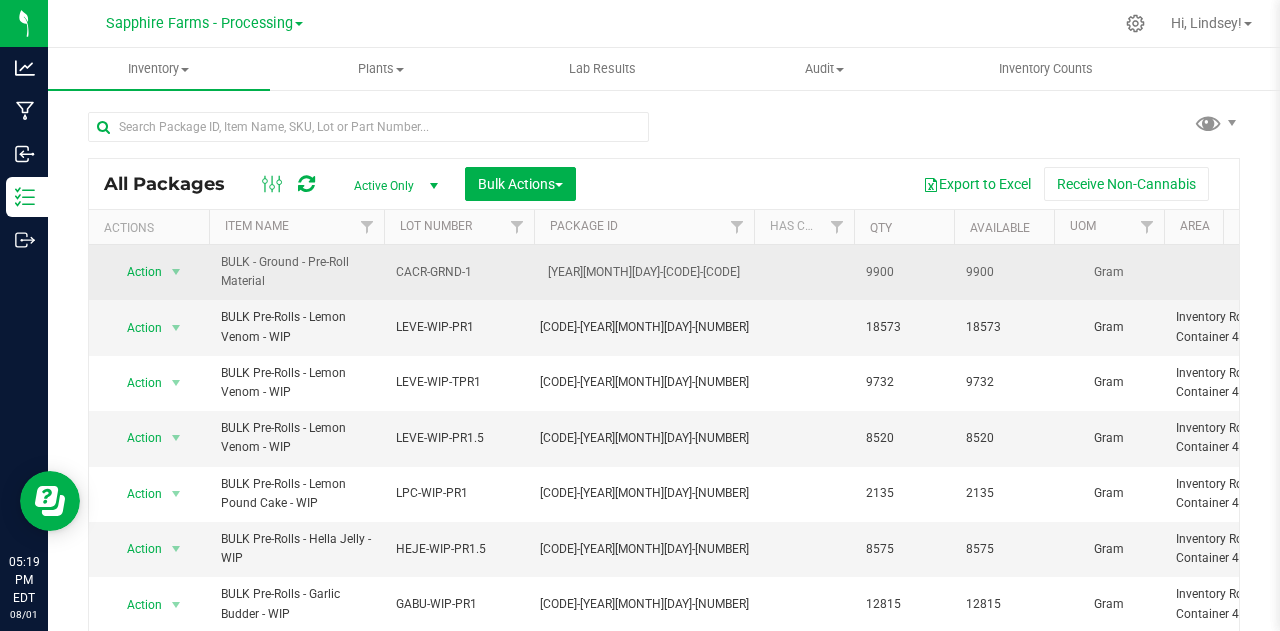 click on "BULK - Ground - Pre-Roll Material" at bounding box center (296, 272) 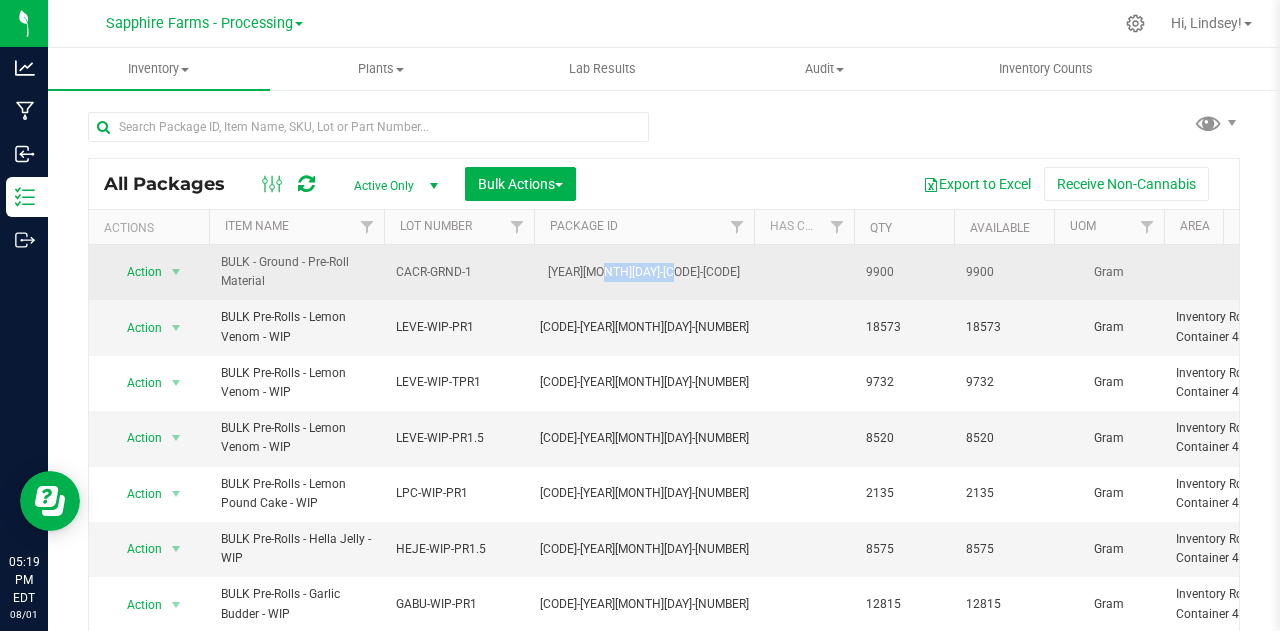 drag, startPoint x: 718, startPoint y: 272, endPoint x: 614, endPoint y: 265, distance: 104.23531 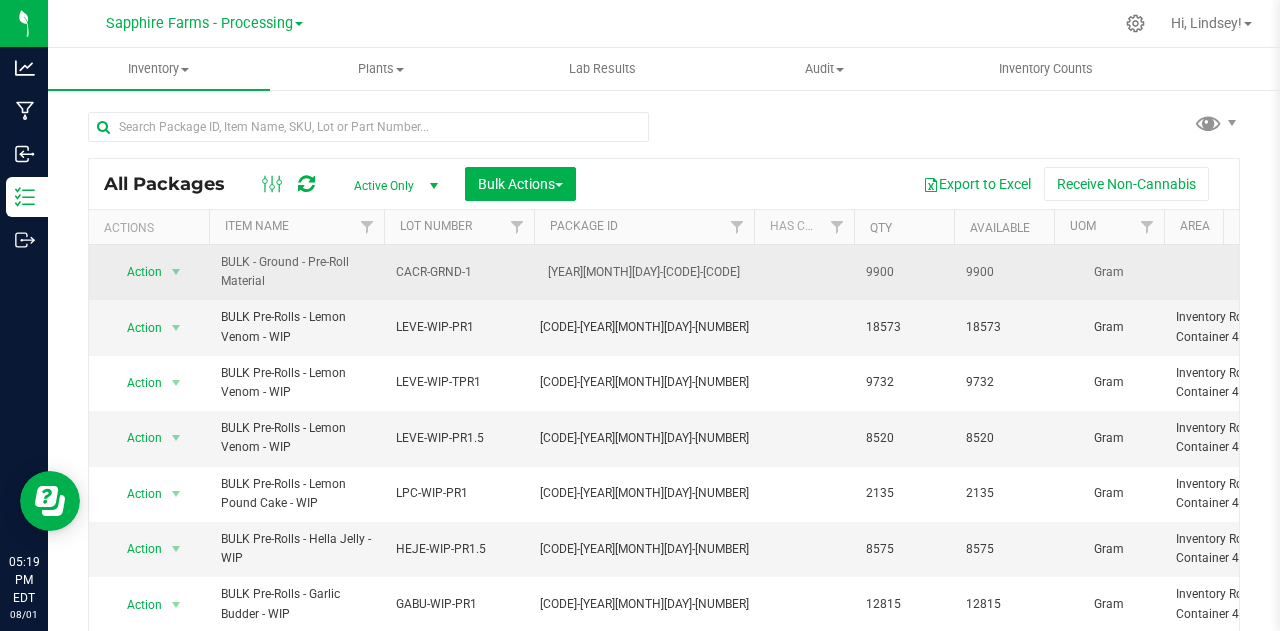 click on "[YEAR][MONTH][DAY]-[CODE]-[CODE]" at bounding box center [644, 272] 